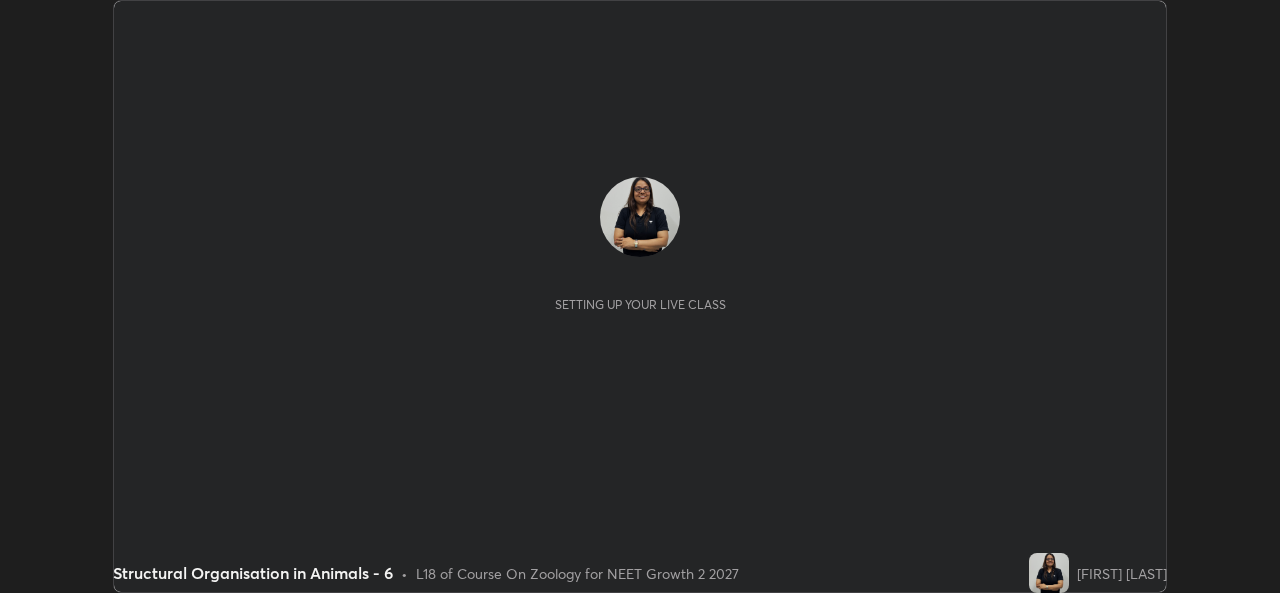 scroll, scrollTop: 0, scrollLeft: 0, axis: both 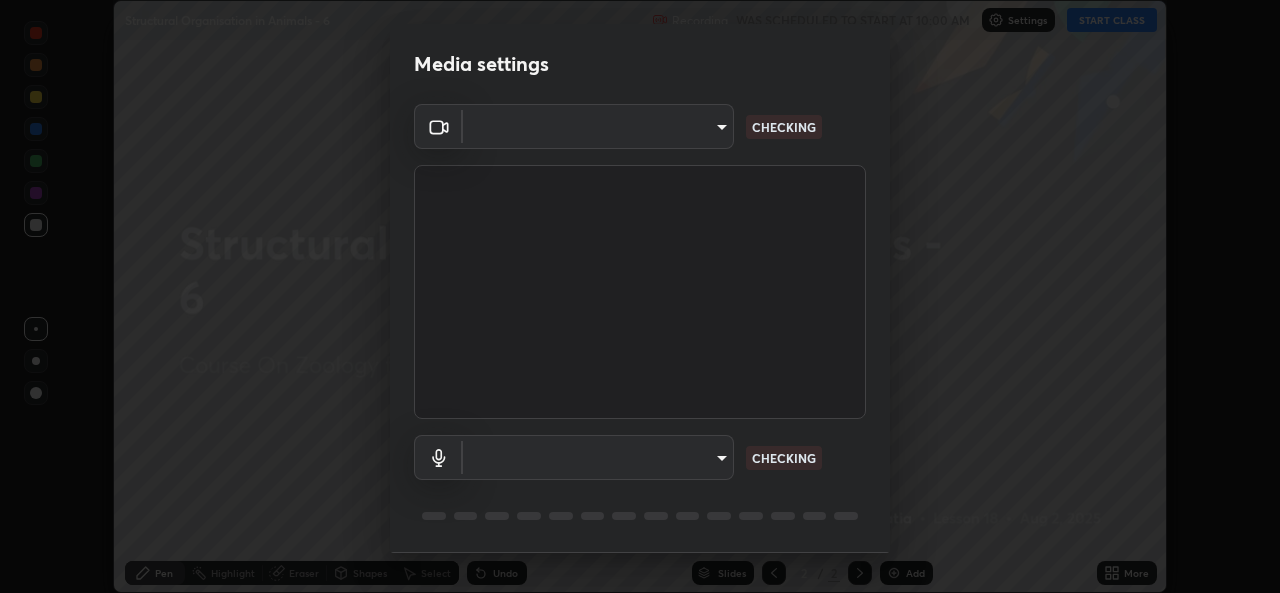 type on "7d811b6bfd6768c5050a3a9dca45426391a2eb9d366564d1b5c3756541264f48" 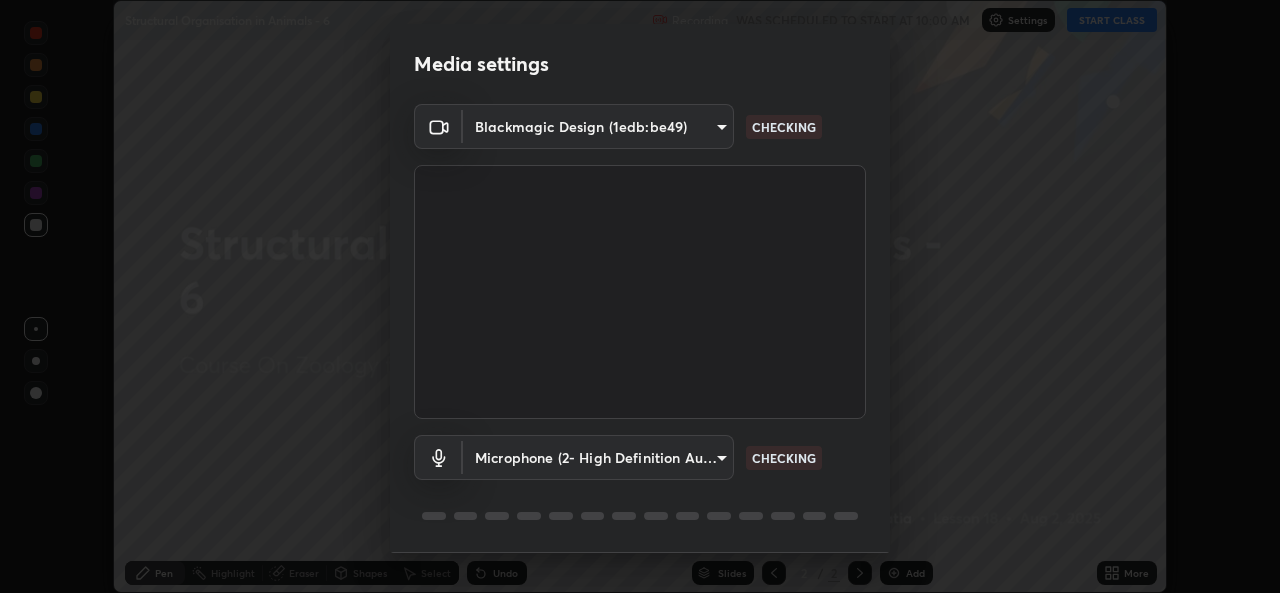 scroll, scrollTop: 63, scrollLeft: 0, axis: vertical 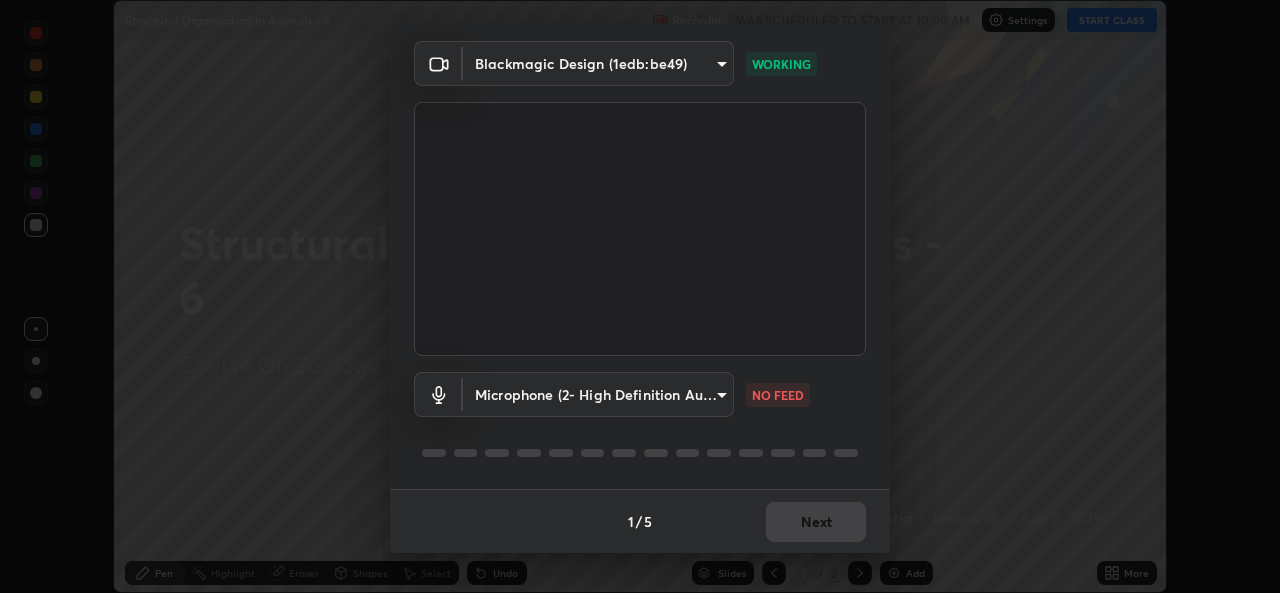 click on "Erase all Structural Organisation in Animals - 6 Recording WAS SCHEDULED TO START AT  10:00 AM Settings START CLASS Setting up your live class Structural Organisation in Animals - 6 • L18 of Course On Zoology for NEET Growth 2 2027 [FIRST] [LAST] Pen Highlight Eraser Shapes Select Undo Slides 2 / 2 Add More No doubts shared Encourage your learners to ask a doubt for better clarity Report an issue Reason for reporting Buffering Chat not working Audio - Video sync issue Educator video quality low ​ Attach an image Report Media settings Blackmagic Design (1edb:be49) 7d811b6bfd6768c5050a3a9dca45426391a2eb9d366564d1b5c3756541264f48 WORKING Microphone (2- High Definition Audio Device) b18db7dfc4cbc2800bb607d633ac50d7f5bb3f605a5d674c6195bbdf79e8162a NO FEED 1 / 5 Next" at bounding box center [640, 296] 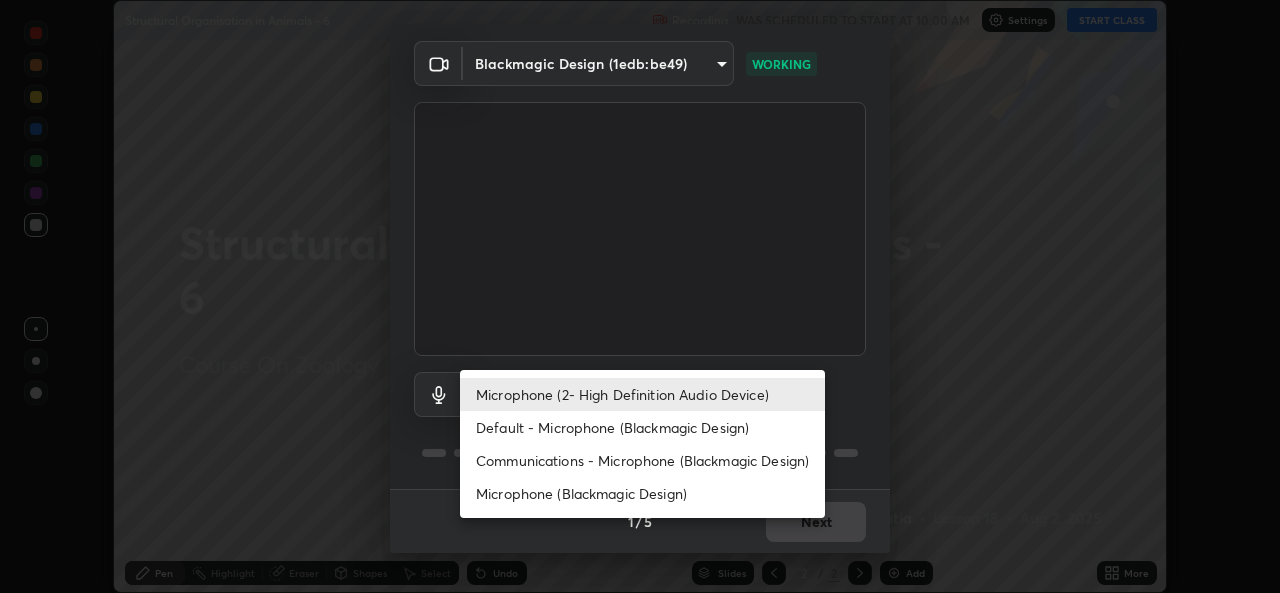click on "Microphone (Blackmagic Design)" at bounding box center [642, 493] 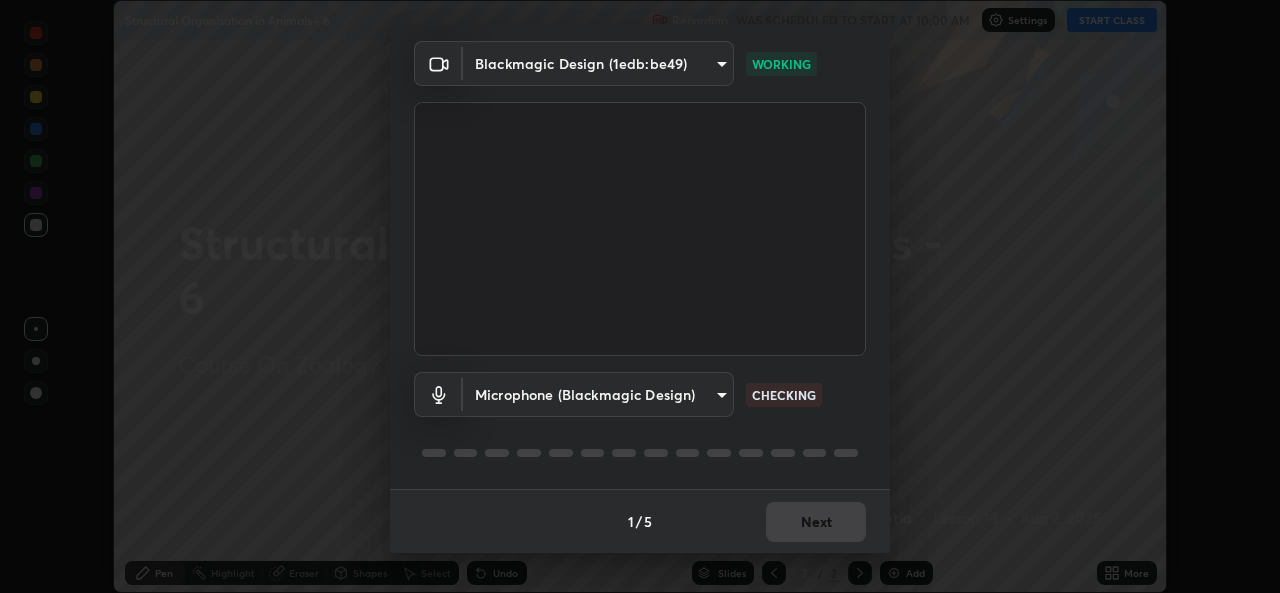 click on "Erase all Structural Organisation in Animals - 6 Recording WAS SCHEDULED TO START AT  10:00 AM Settings START CLASS Setting up your live class Structural Organisation in Animals - 6 • L18 of Course On Zoology for NEET Growth 2 2027 [FIRST] [LAST] Pen Highlight Eraser Shapes Select Undo Slides 2 / 2 Add More No doubts shared Encourage your learners to ask a doubt for better clarity Report an issue Reason for reporting Buffering Chat not working Audio - Video sync issue Educator video quality low ​ Attach an image Report Media settings Blackmagic Design (1edb:be49) 7d811b6bfd6768c5050a3a9dca45426391a2eb9d366564d1b5c3756541264f48 WORKING Microphone (Blackmagic Design) c8cc8f2b367fa61564f4f79e8549d231ddce0b6609d9a2c3a22f68a75072b47b CHECKING 1 / 5 Next" at bounding box center (640, 296) 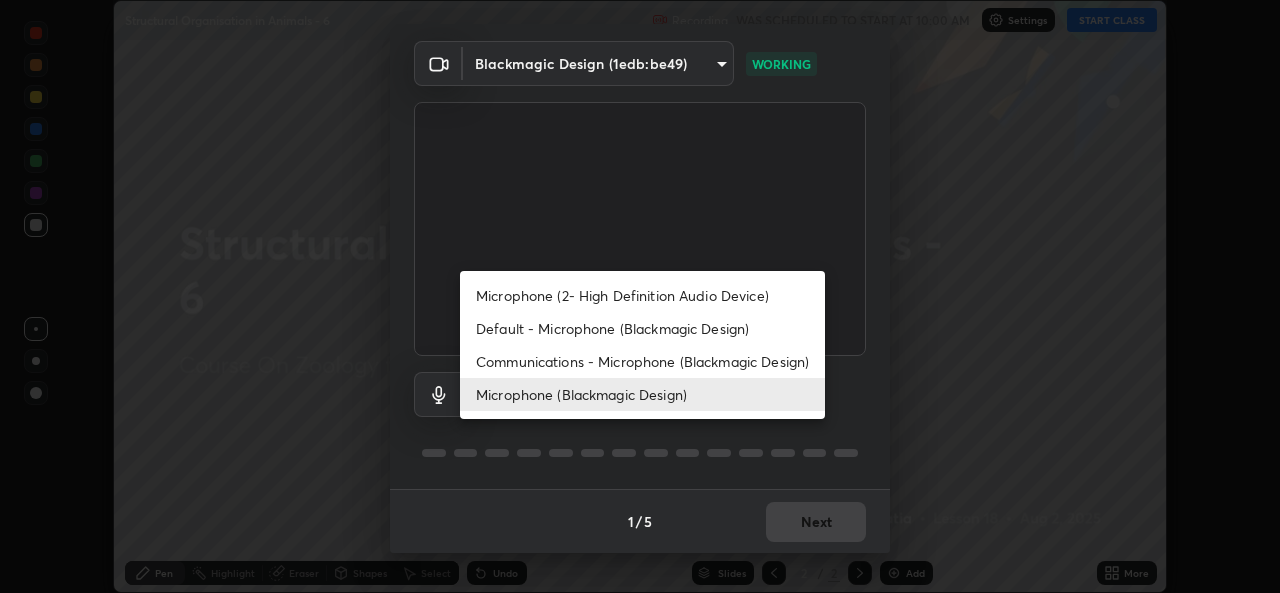 click on "Default - Microphone (Blackmagic Design)" at bounding box center (642, 328) 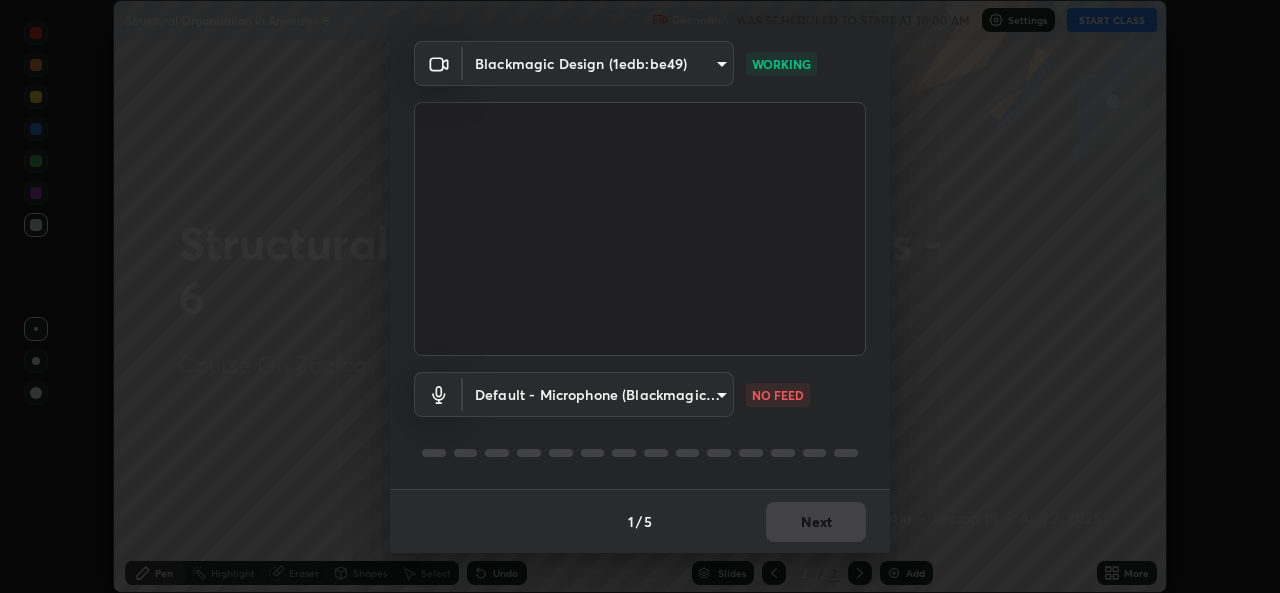 click on "Erase all Structural Organisation in Animals - 6 Recording WAS SCHEDULED TO START AT  10:00 AM Settings START CLASS Setting up your live class Structural Organisation in Animals - 6 • L18 of Course On Zoology for NEET Growth 2 2027 [FIRST] [LAST] Pen Highlight Eraser Shapes Select Undo Slides 2 / 2 Add More No doubts shared Encourage your learners to ask a doubt for better clarity Report an issue Reason for reporting Buffering Chat not working Audio - Video sync issue Educator video quality low ​ Attach an image Report Media settings Blackmagic Design (1edb:be49) 7d811b6bfd6768c5050a3a9dca45426391a2eb9d366564d1b5c3756541264f48 WORKING Default - Microphone (Blackmagic Design) default NO FEED 1 / 5 Next" at bounding box center (640, 296) 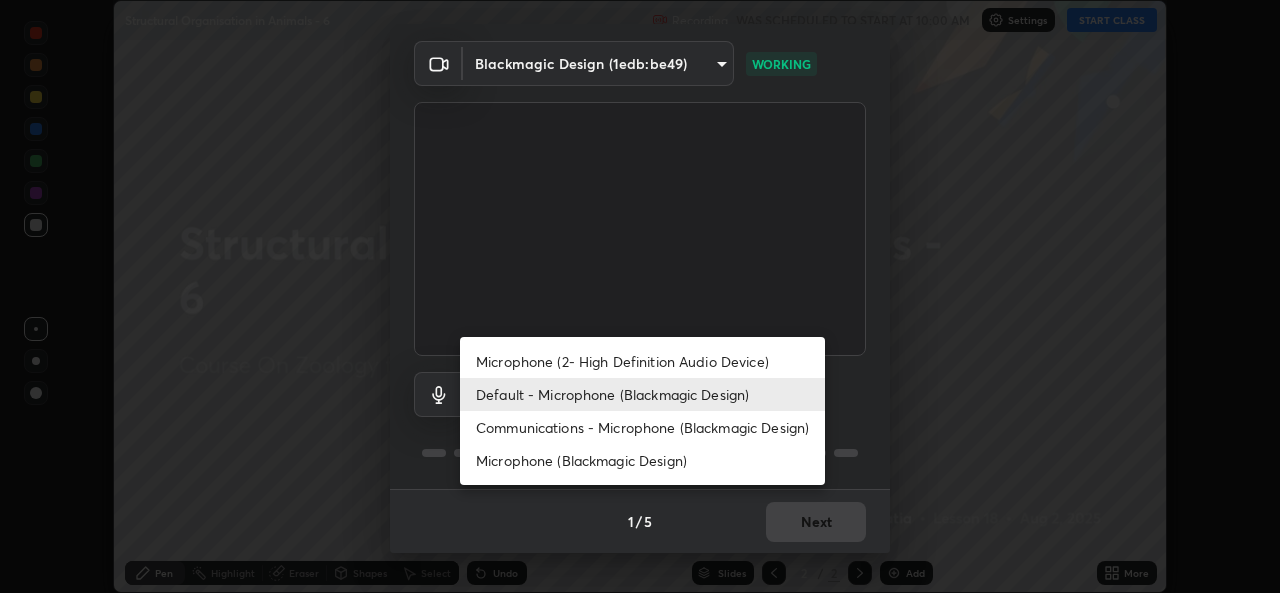 click on "Microphone (2- High Definition Audio Device)" at bounding box center [642, 361] 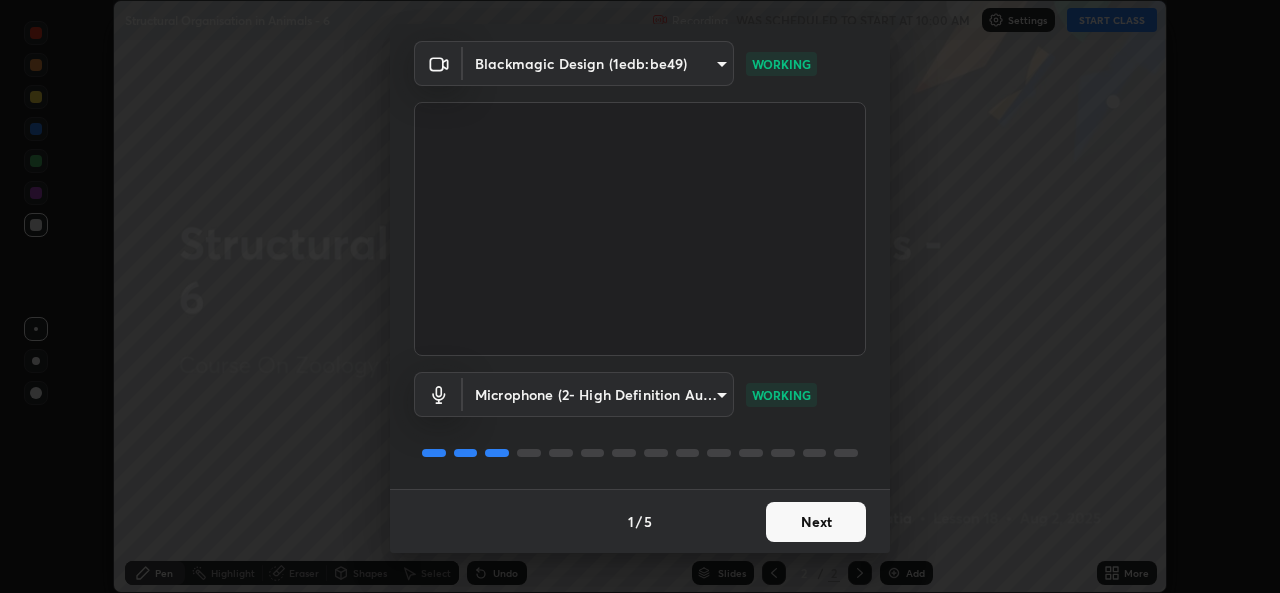 click on "Next" at bounding box center (816, 522) 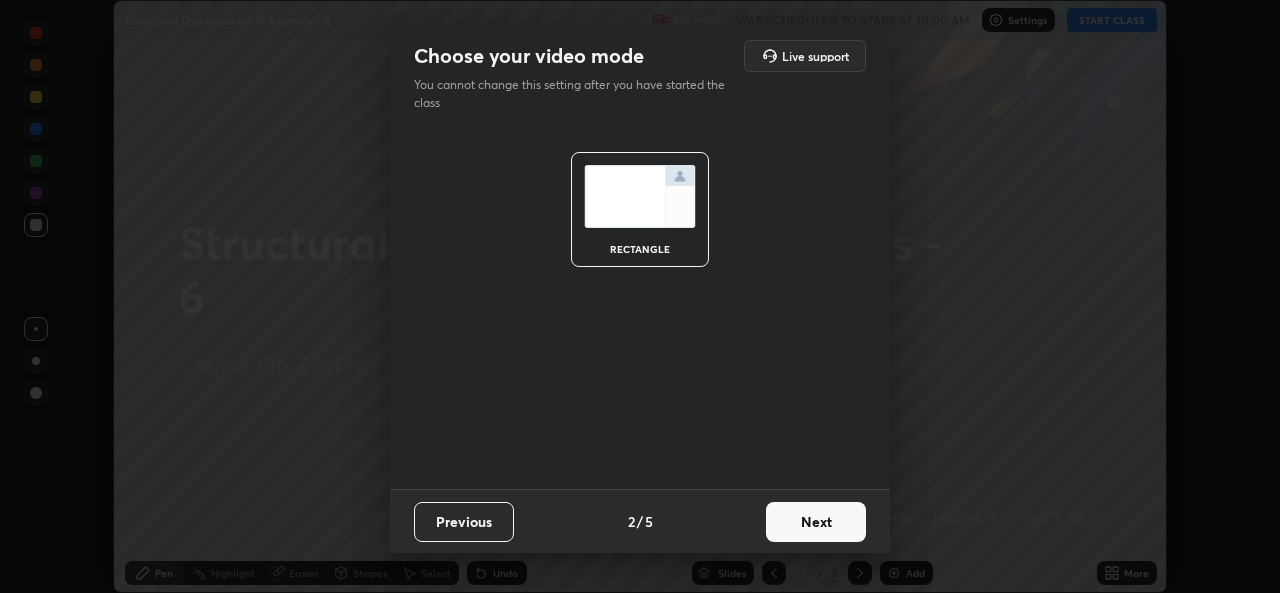 click on "Next" at bounding box center (816, 522) 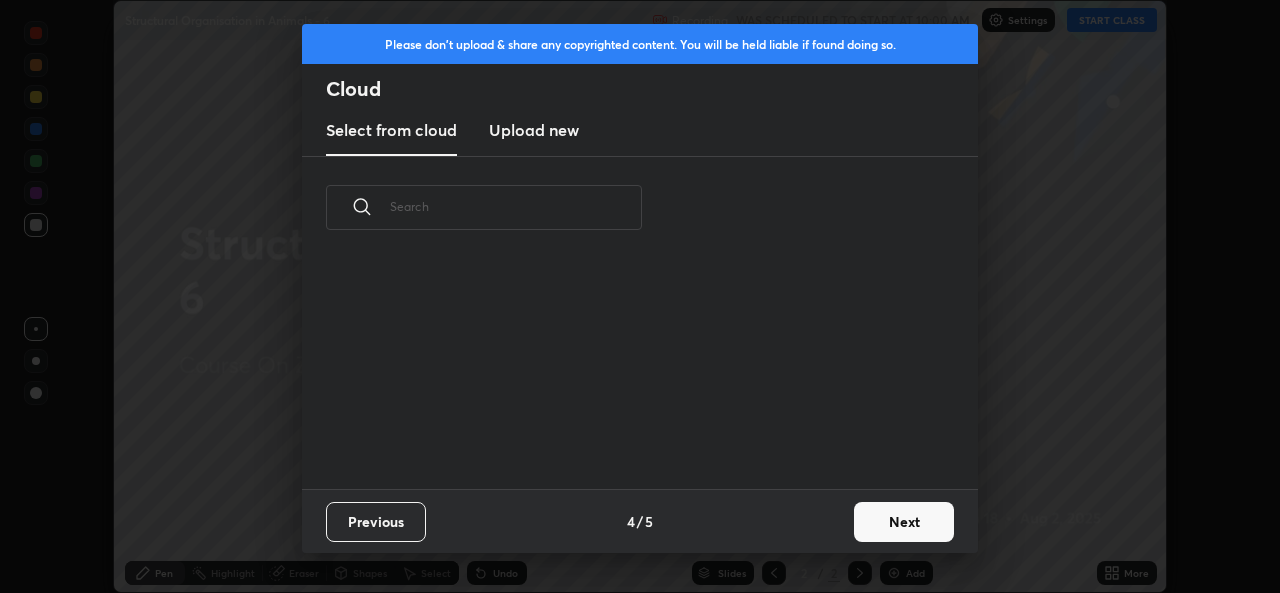 click on "Next" at bounding box center [904, 522] 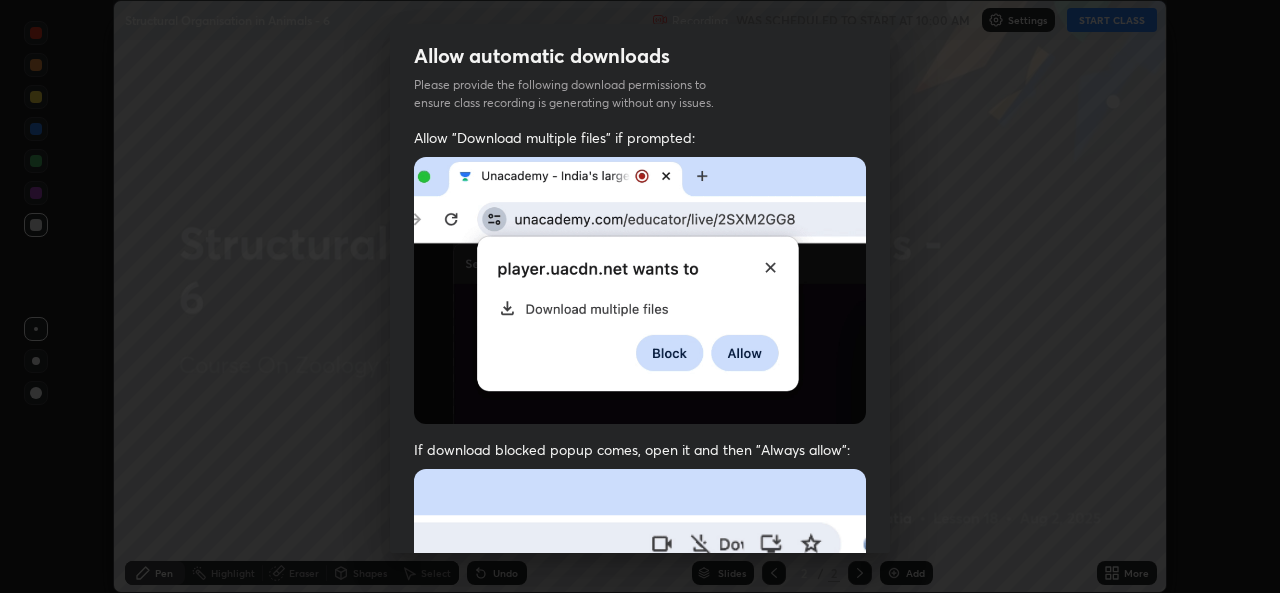 click on "Allow automatic downloads Please provide the following download permissions to ensure class recording is generating without any issues. Allow "Download multiple files" if prompted: If download blocked popup comes, open it and then "Always allow": I agree that if I don't provide required permissions, class recording will not be generated Previous 5 / 5 Done" at bounding box center [640, 296] 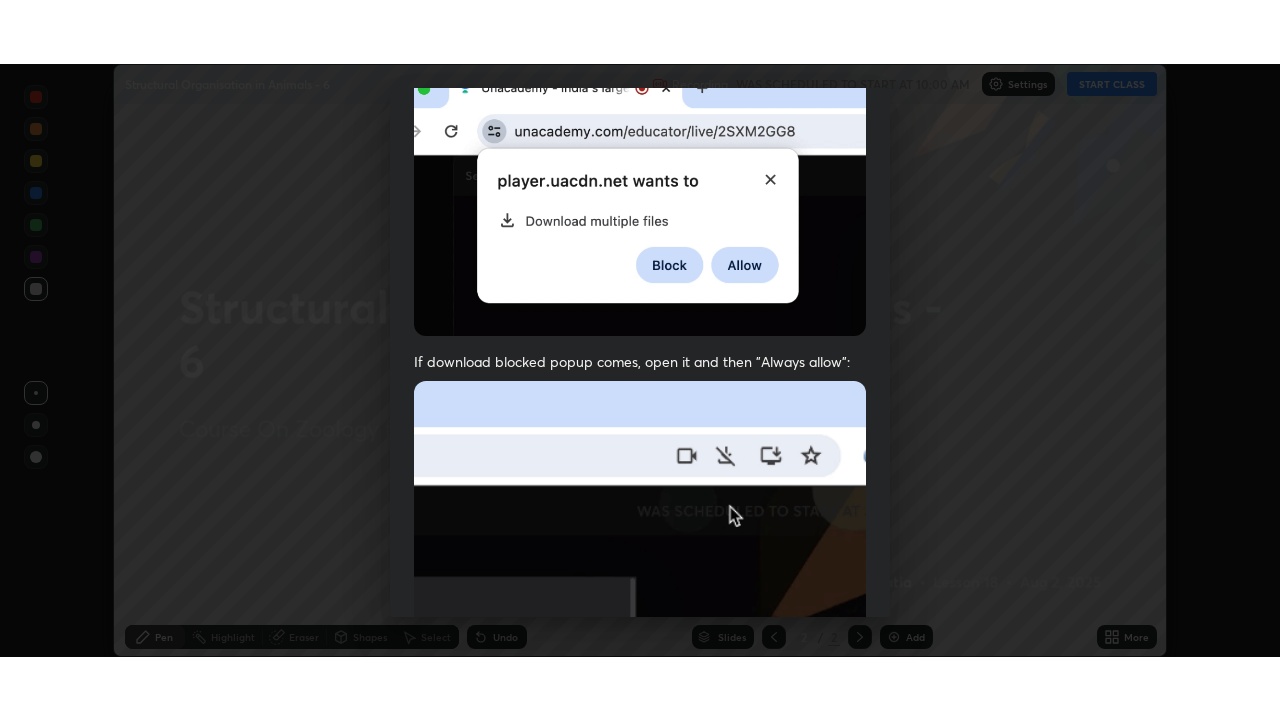 scroll, scrollTop: 471, scrollLeft: 0, axis: vertical 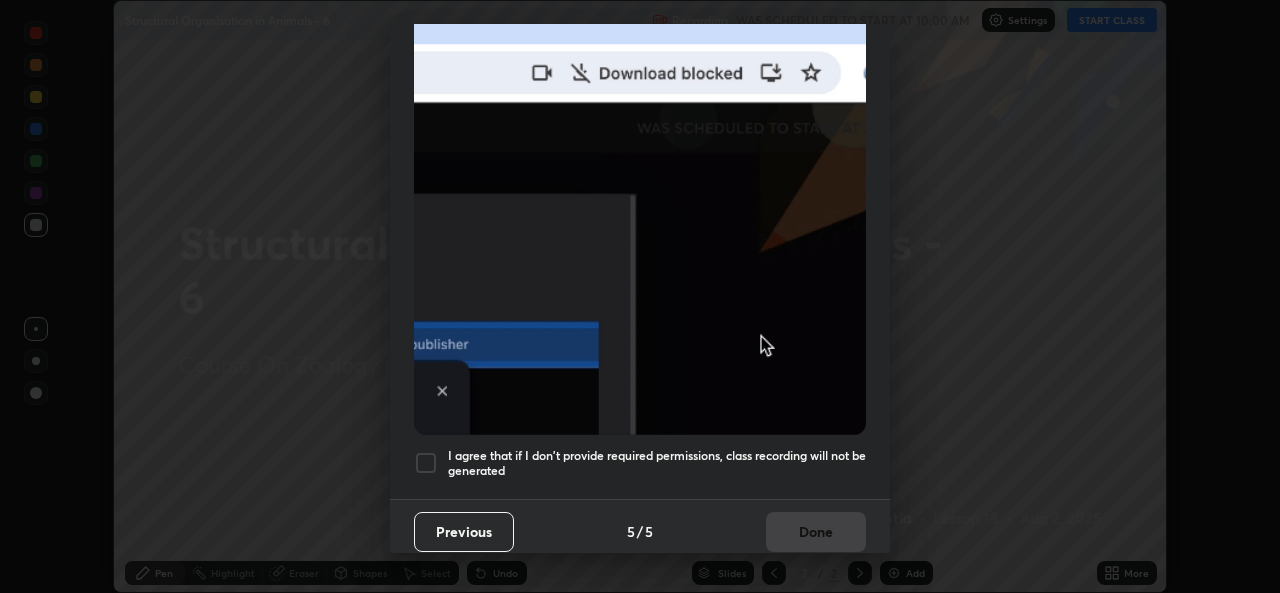 click at bounding box center [426, 463] 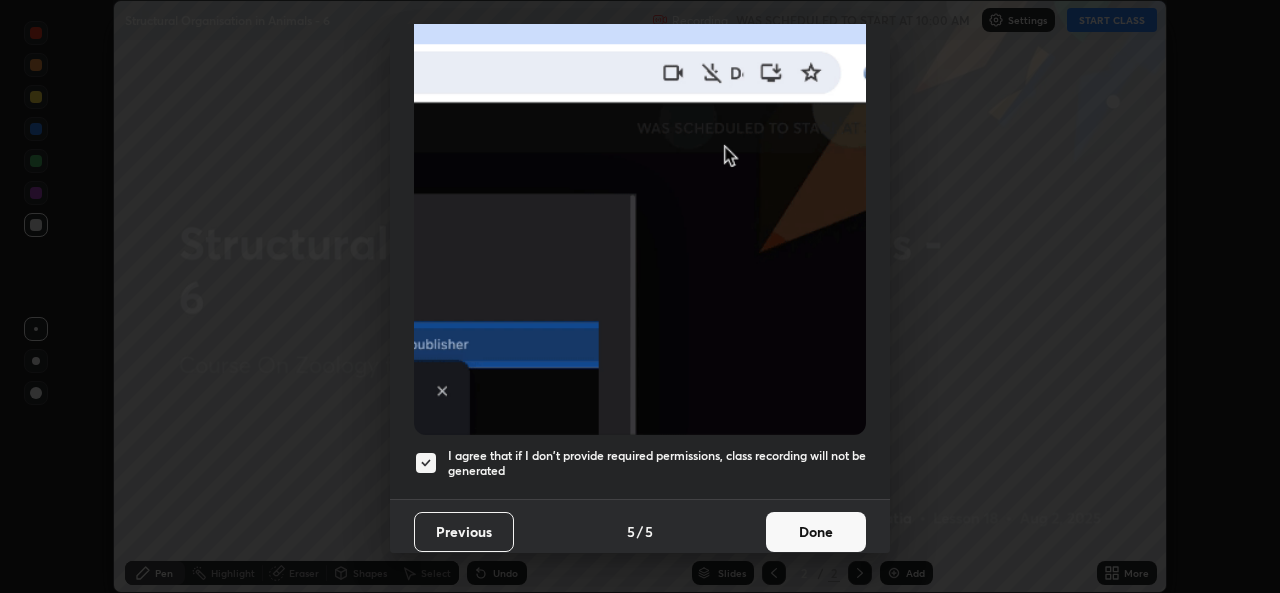 click on "Done" at bounding box center (816, 532) 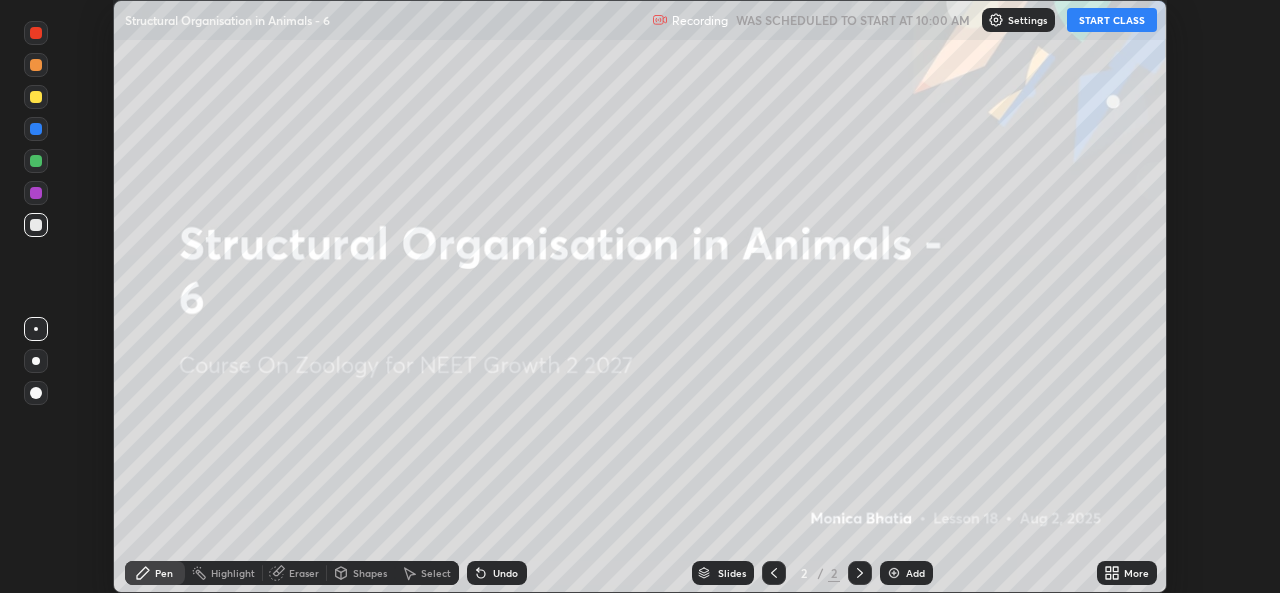 click on "START CLASS" at bounding box center [1112, 20] 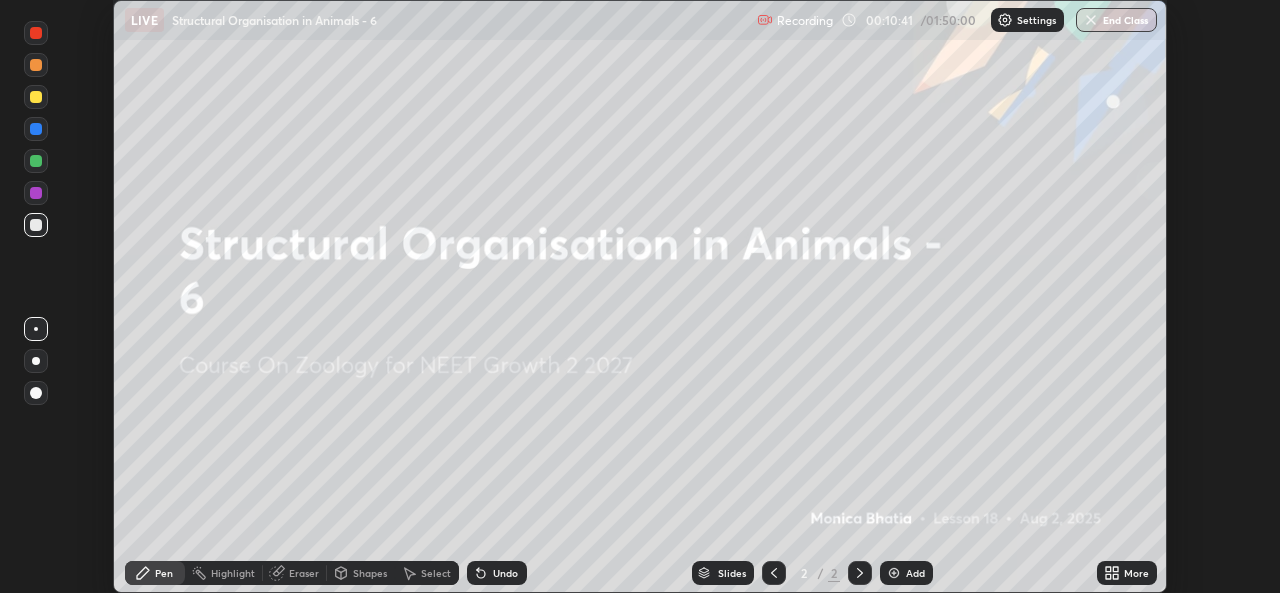 click on "More" at bounding box center [1136, 573] 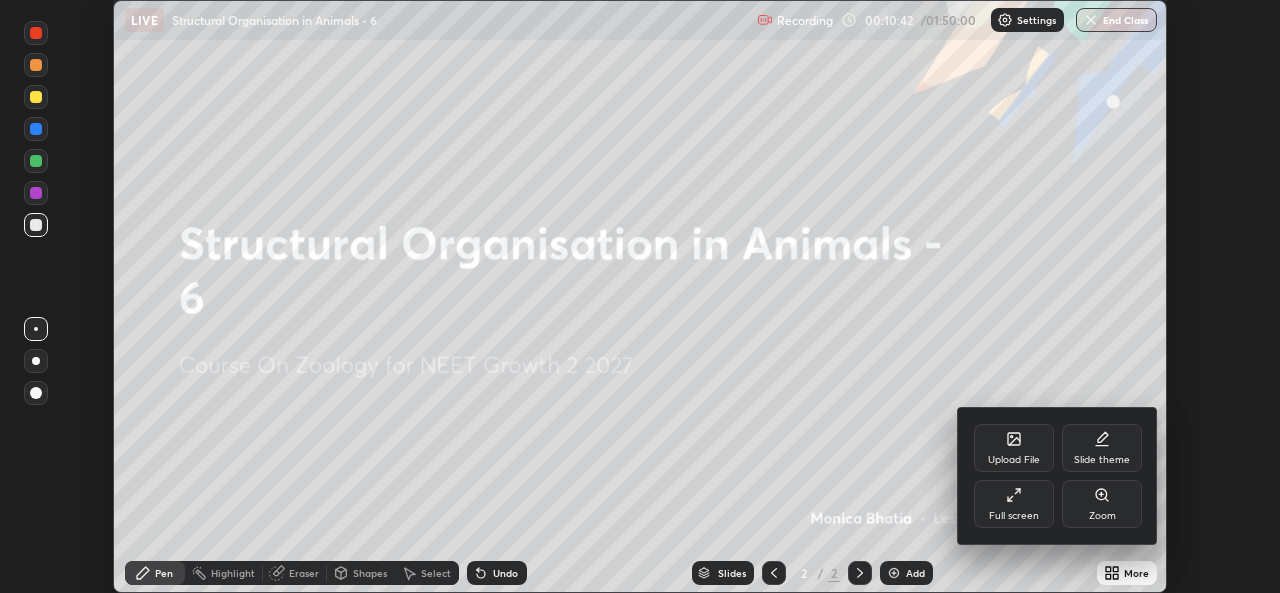 click on "Full screen" at bounding box center (1014, 504) 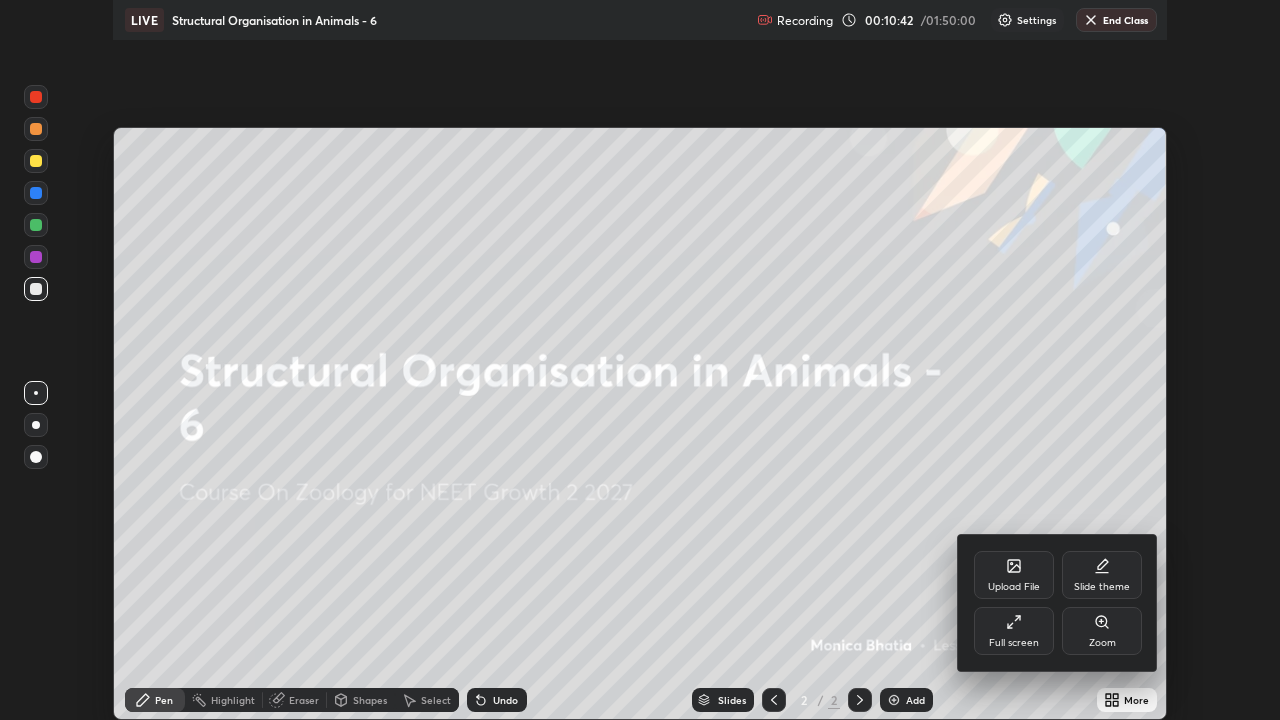 scroll, scrollTop: 99280, scrollLeft: 98720, axis: both 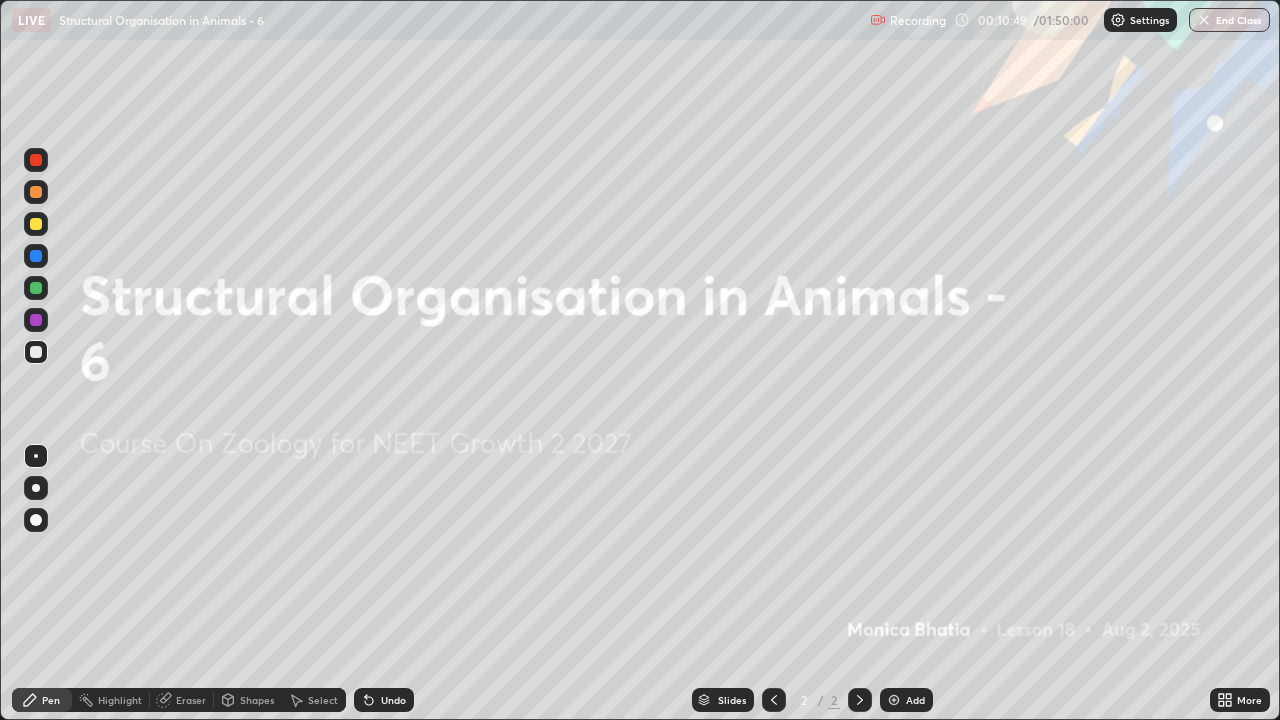 click on "Add" at bounding box center [915, 700] 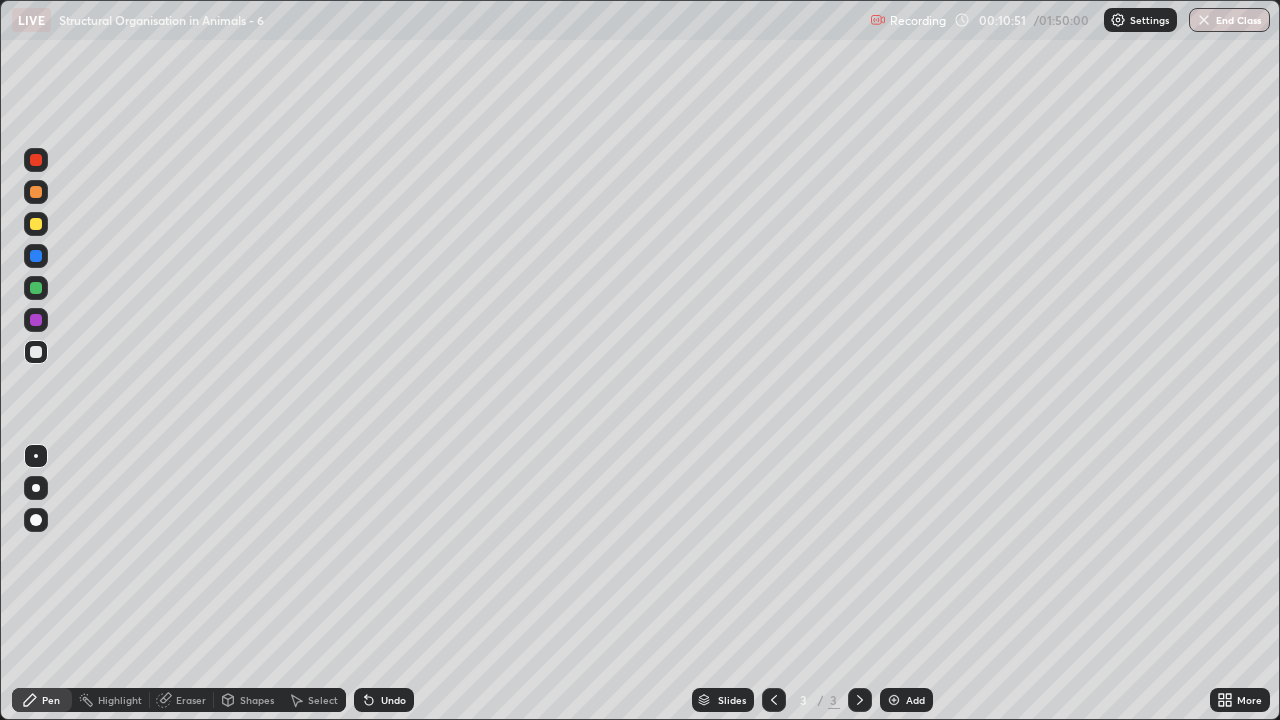 click at bounding box center [36, 488] 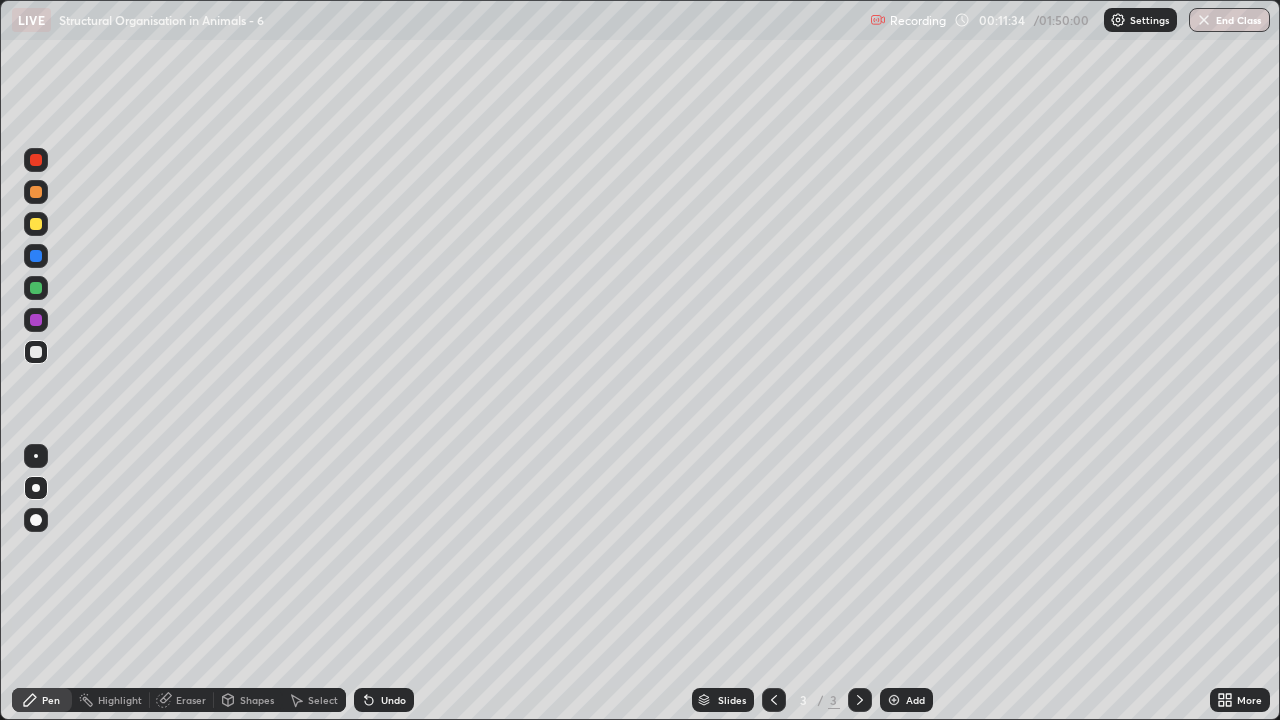 click at bounding box center (36, 288) 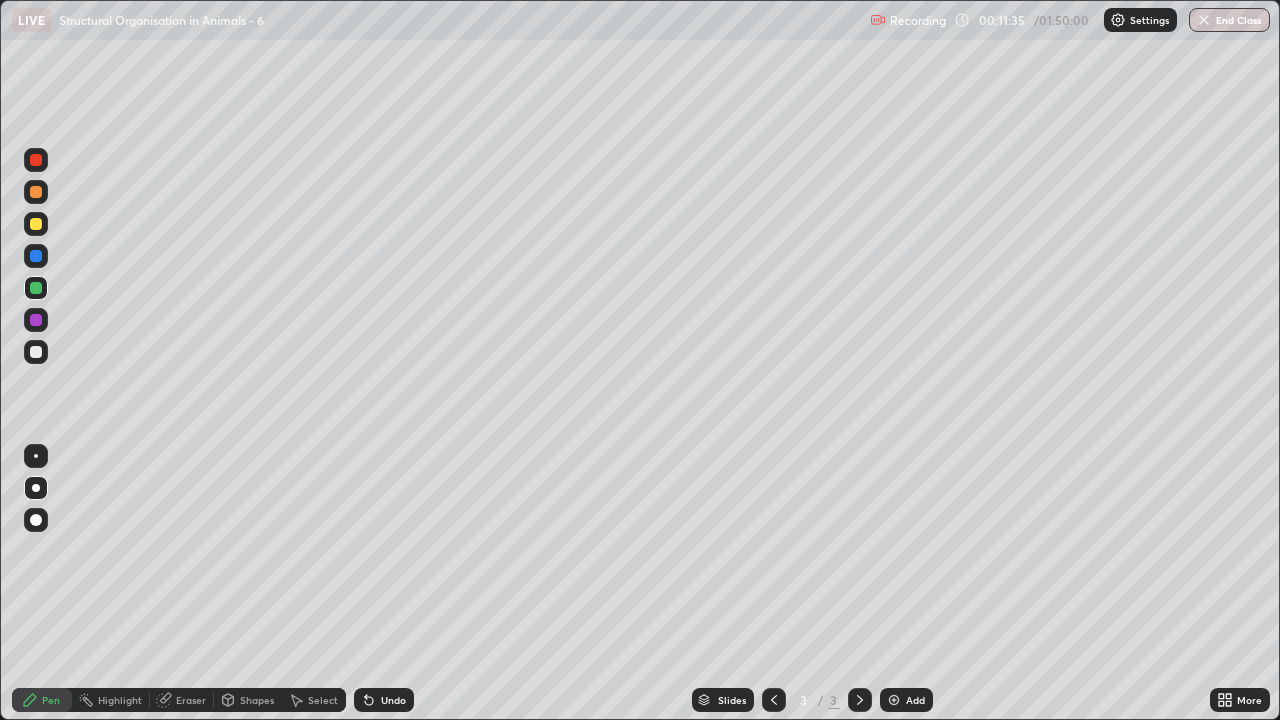 click on "Eraser" at bounding box center [191, 700] 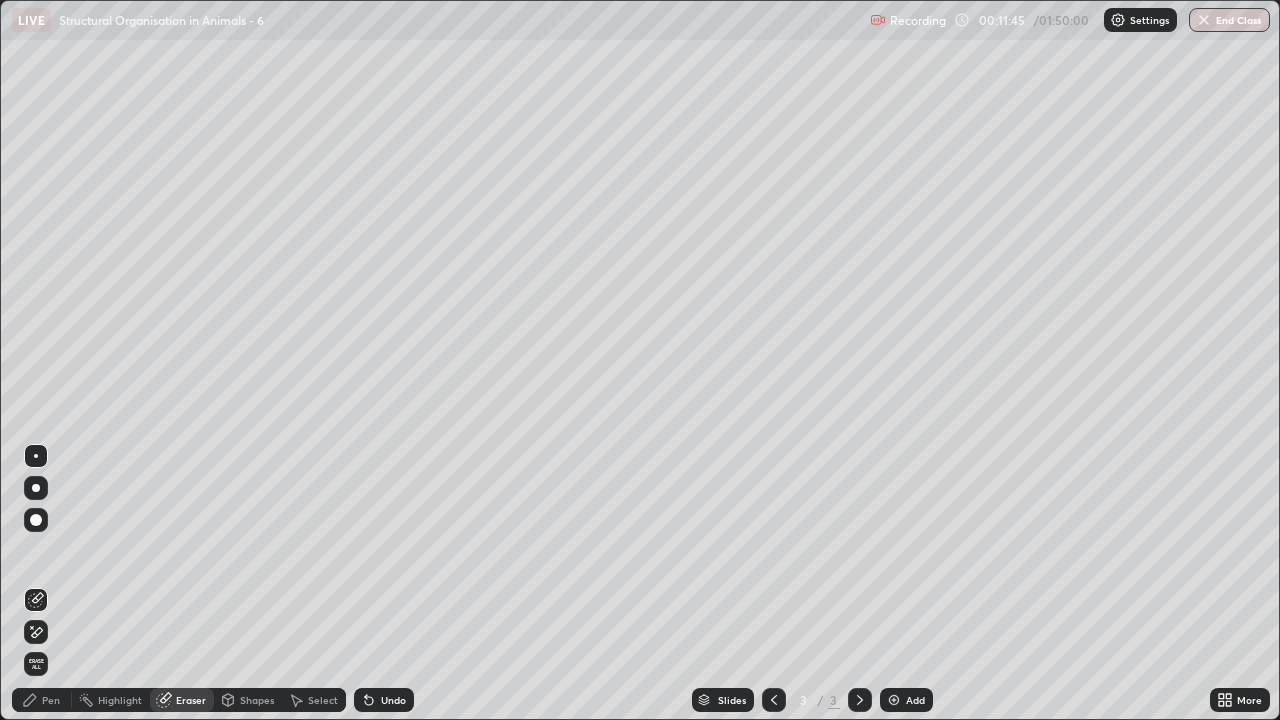 click on "Pen" at bounding box center [51, 700] 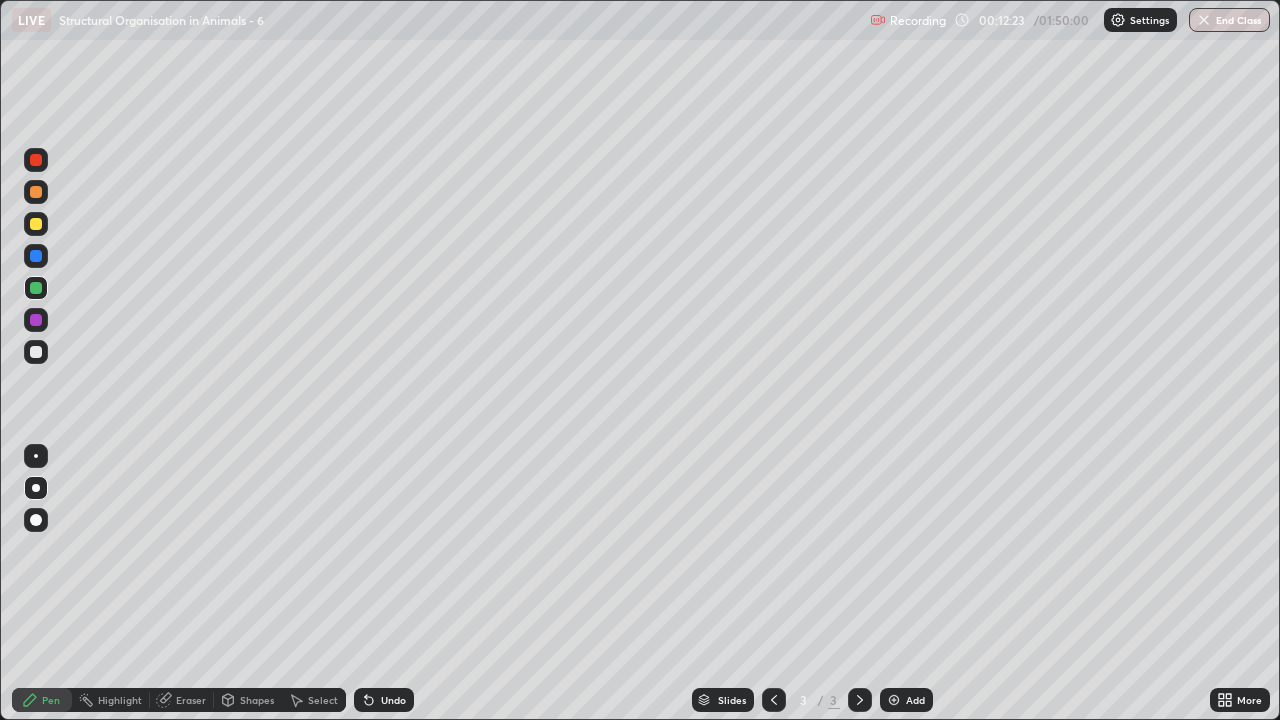 click at bounding box center [36, 320] 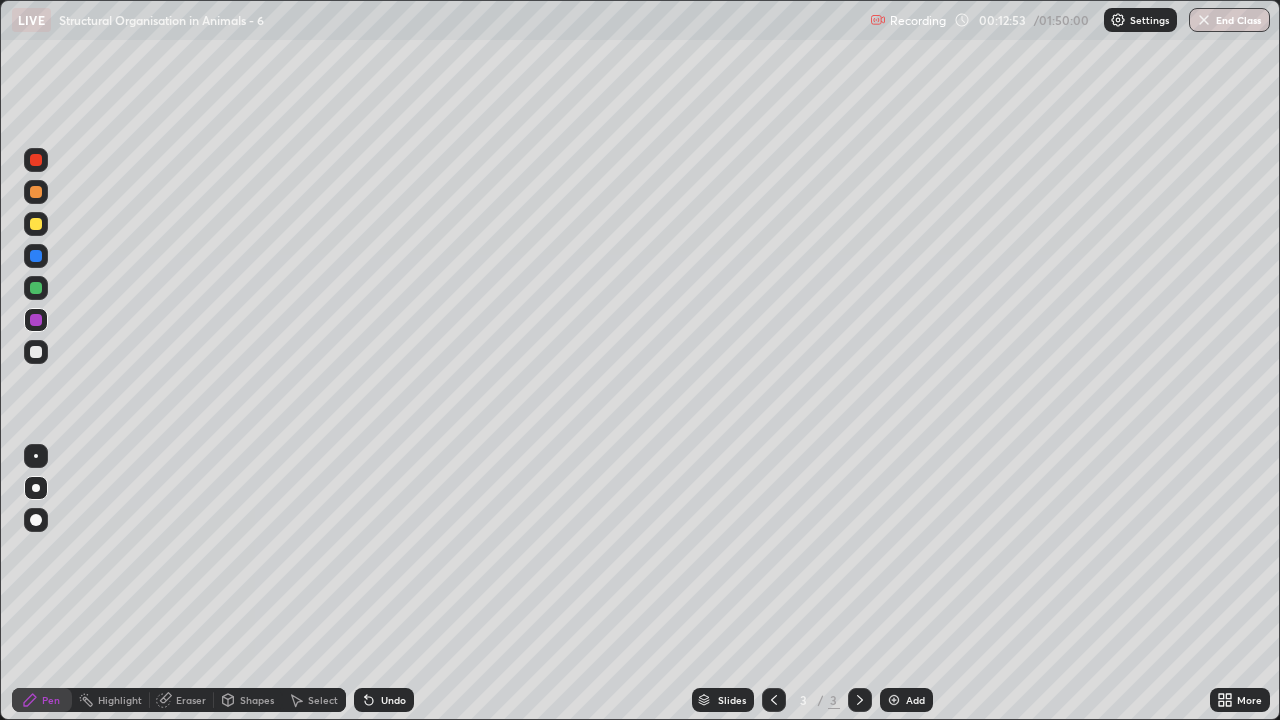 click at bounding box center (36, 256) 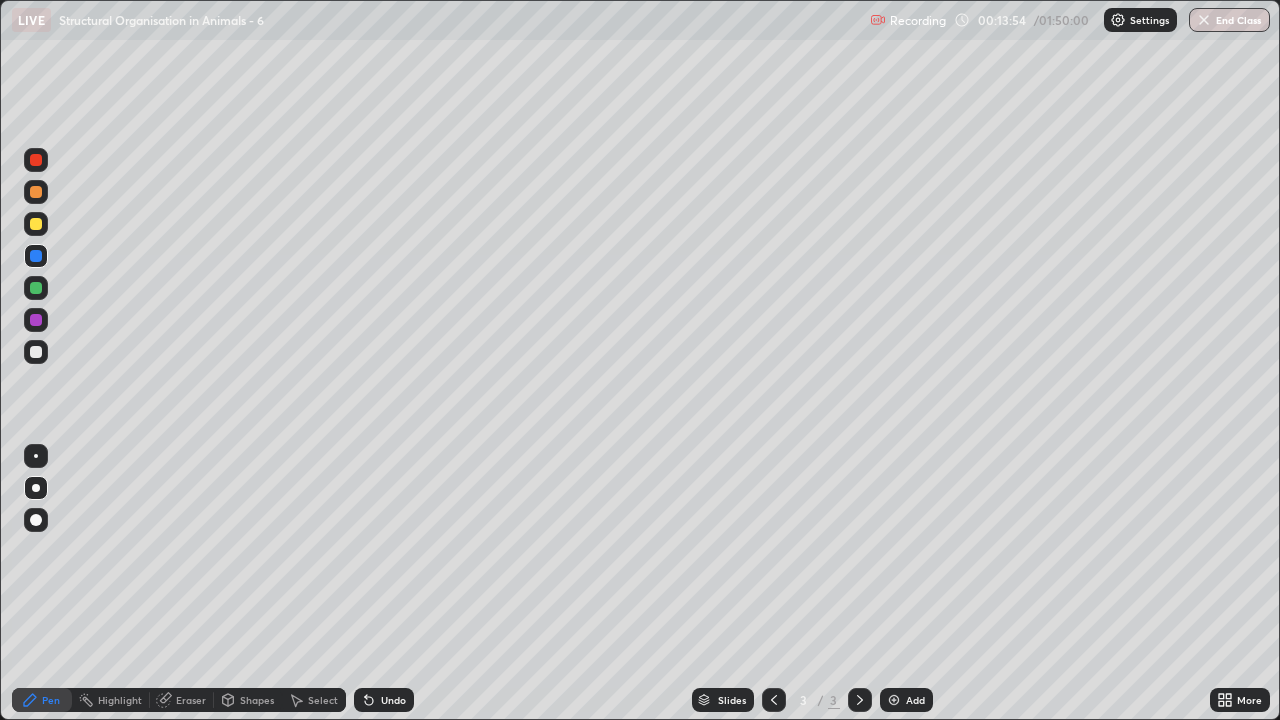 click at bounding box center (36, 352) 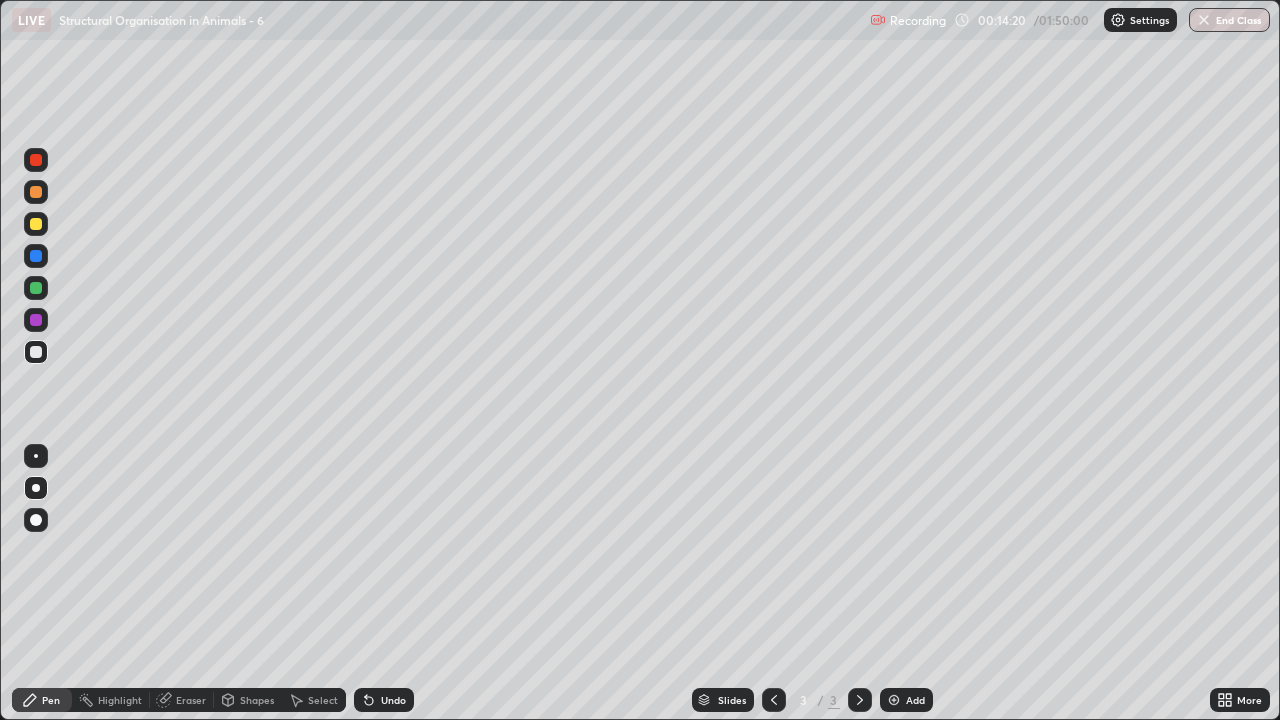click on "Add" at bounding box center (915, 700) 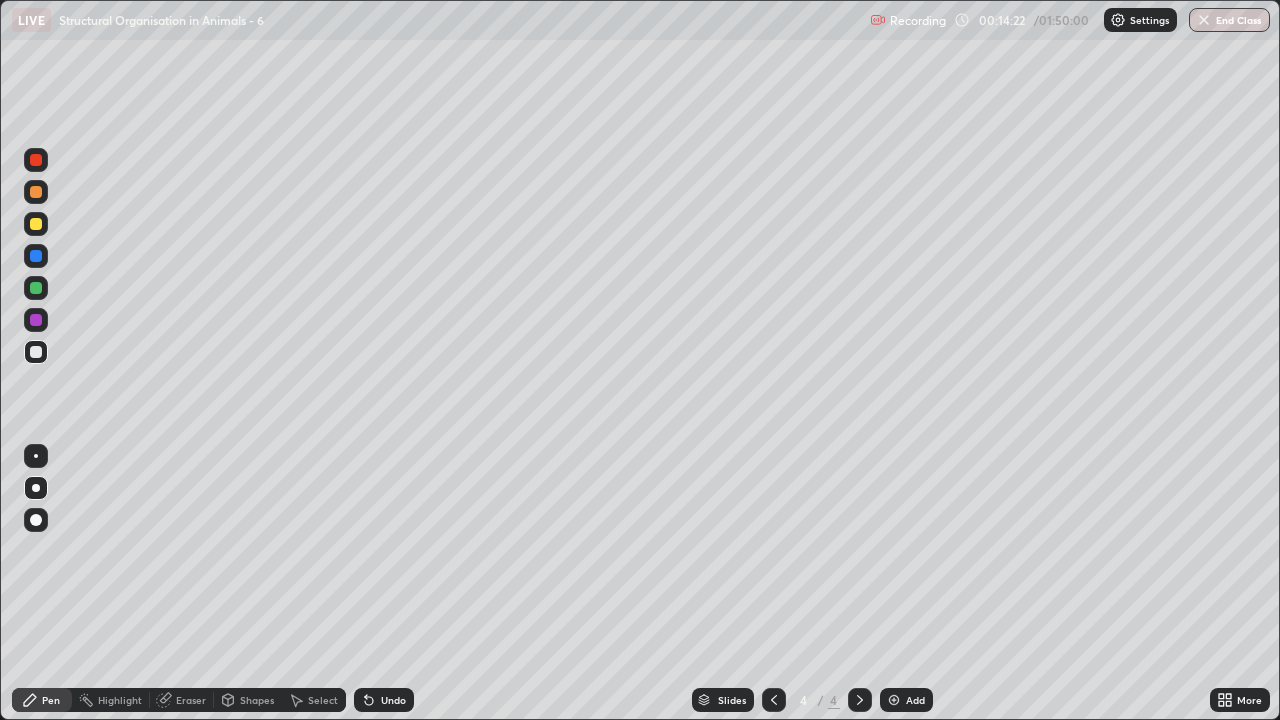 click 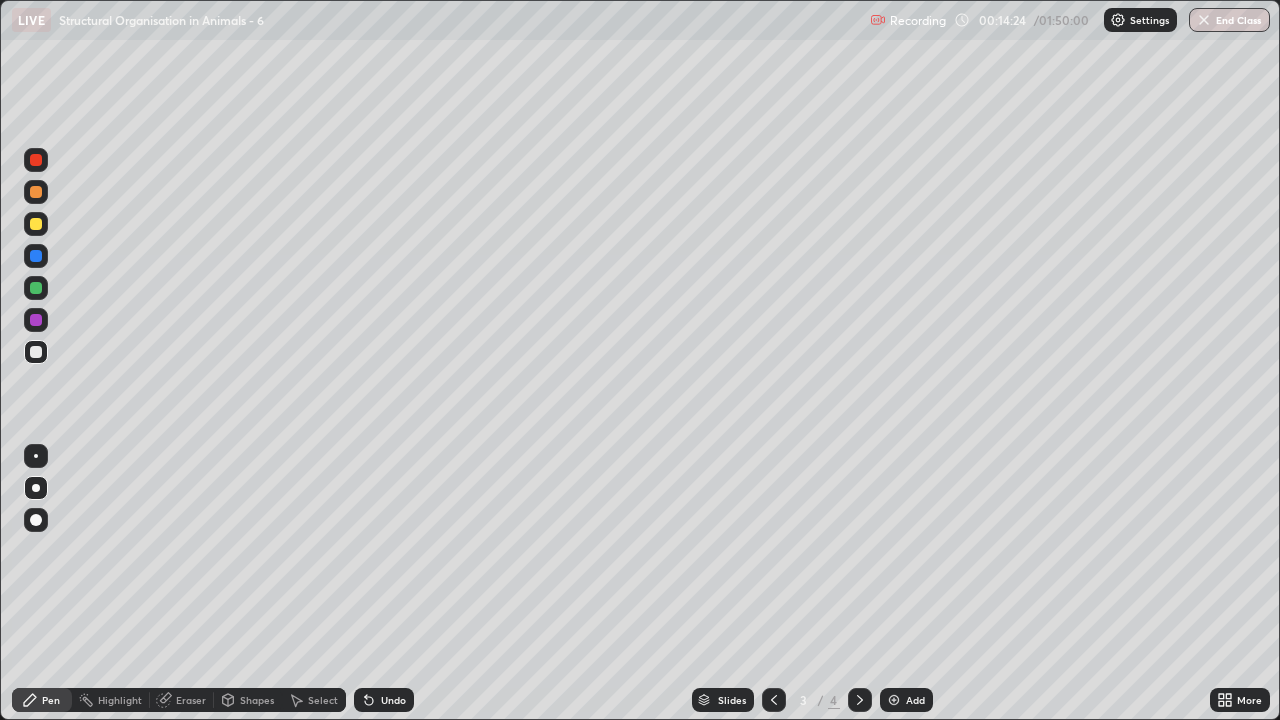 click on "Add" at bounding box center (915, 700) 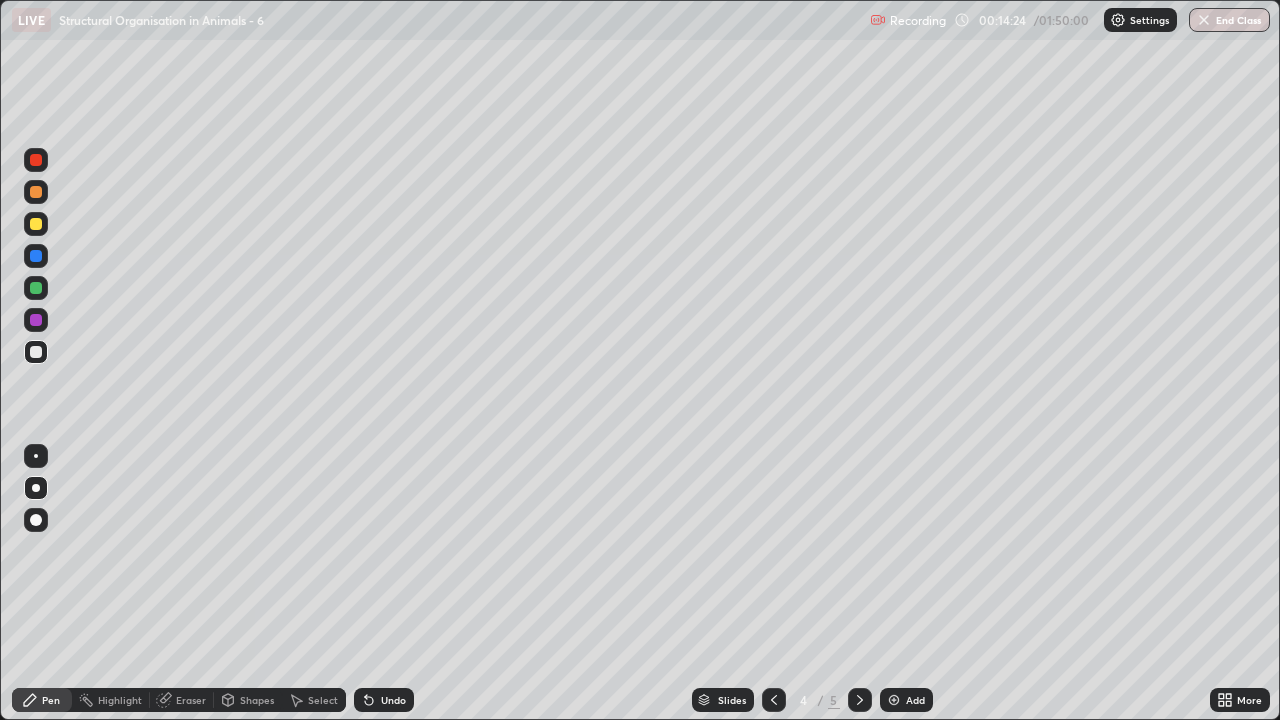 click on "Add" at bounding box center (915, 700) 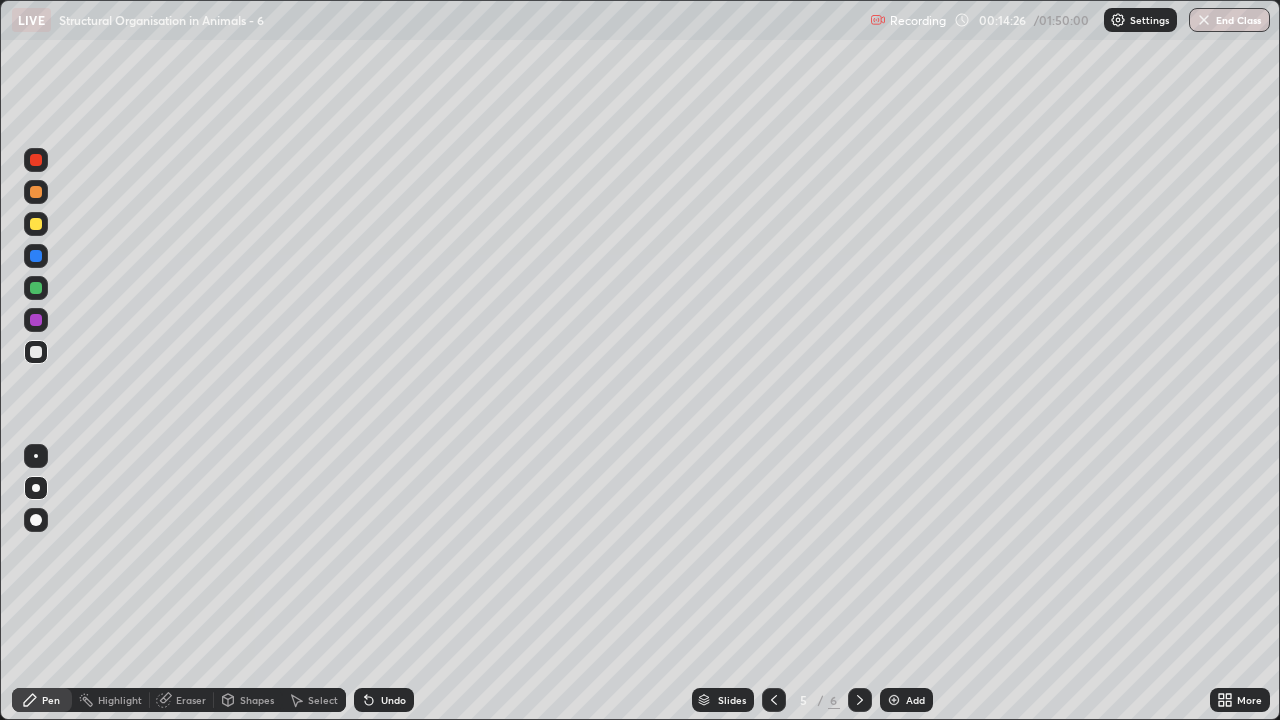 click at bounding box center (36, 288) 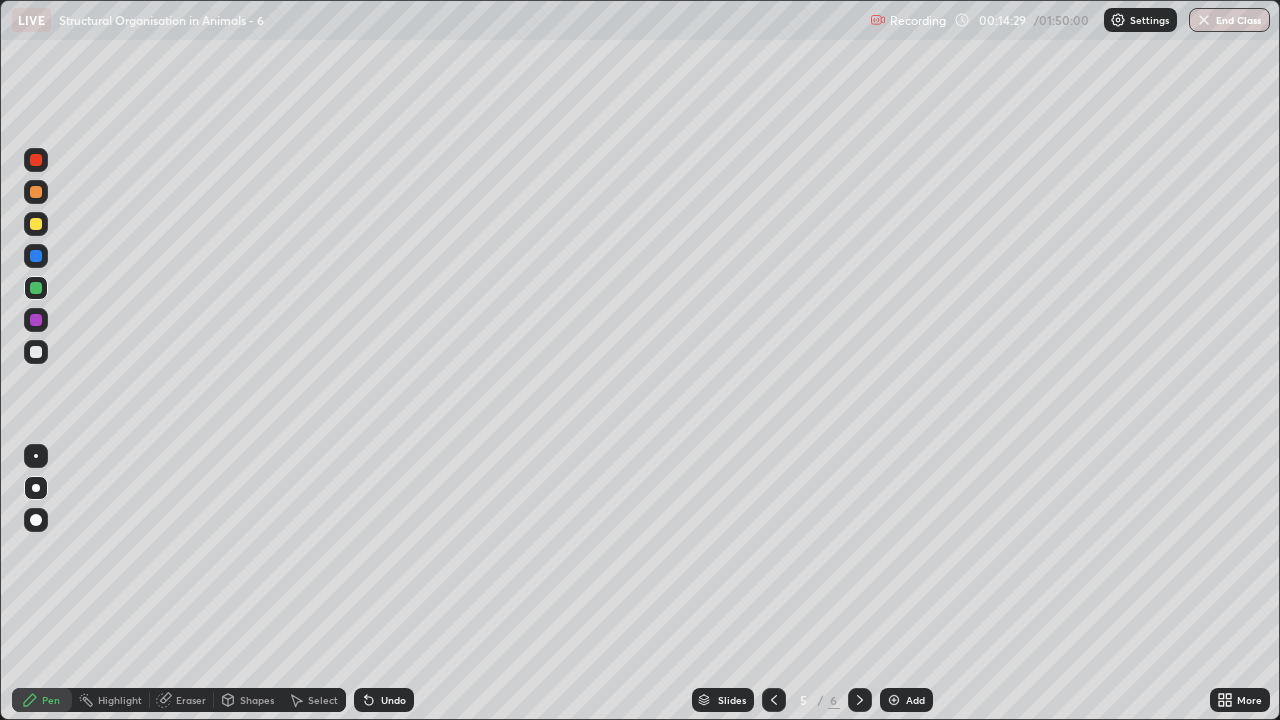 click at bounding box center [36, 320] 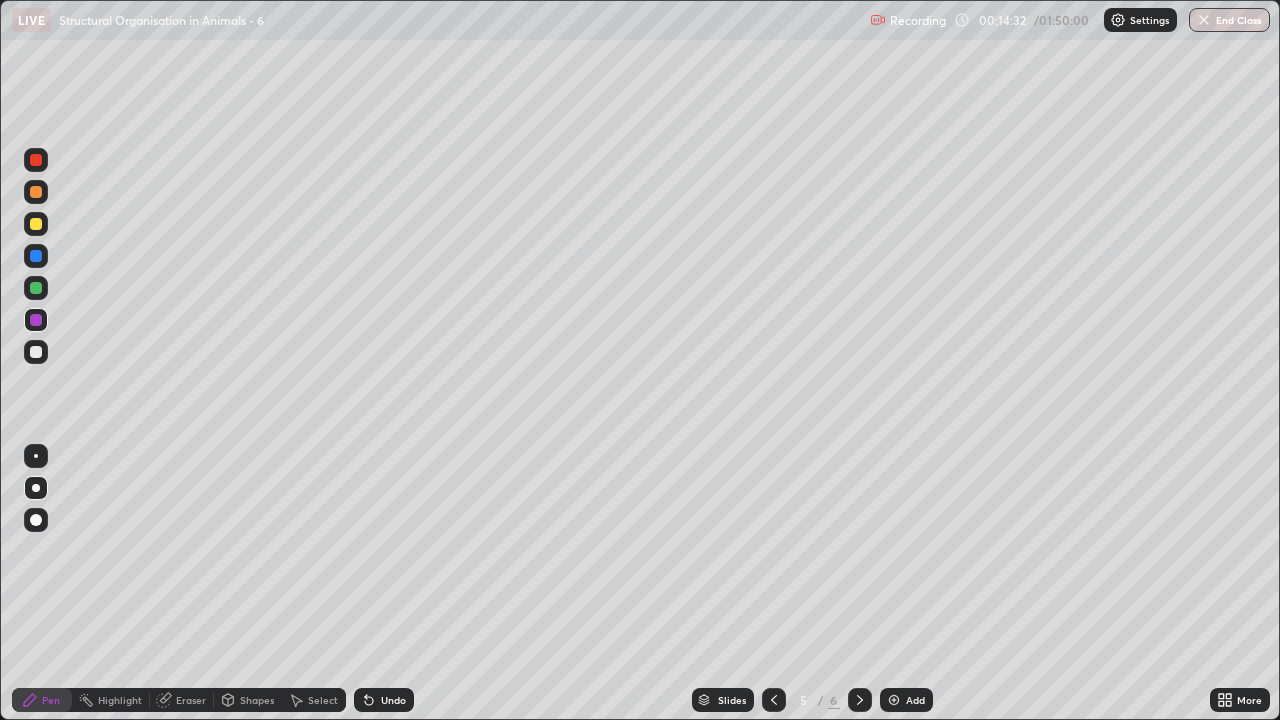 click at bounding box center (36, 256) 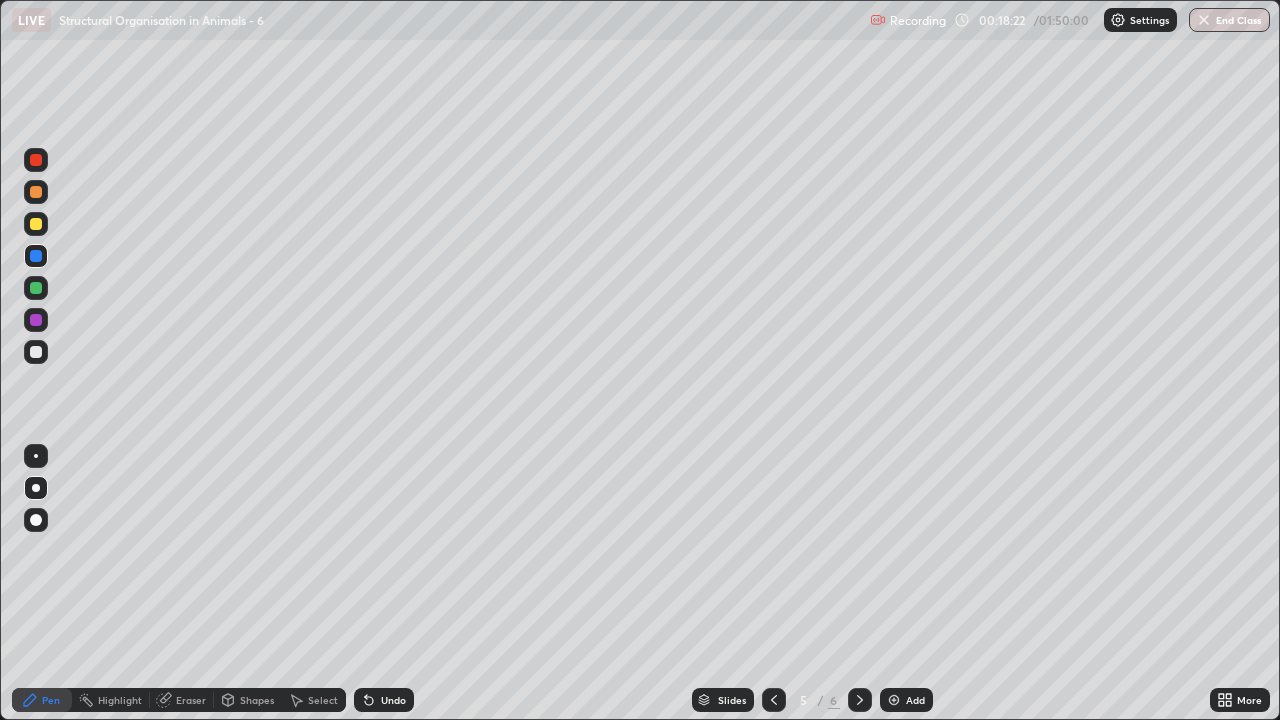 click 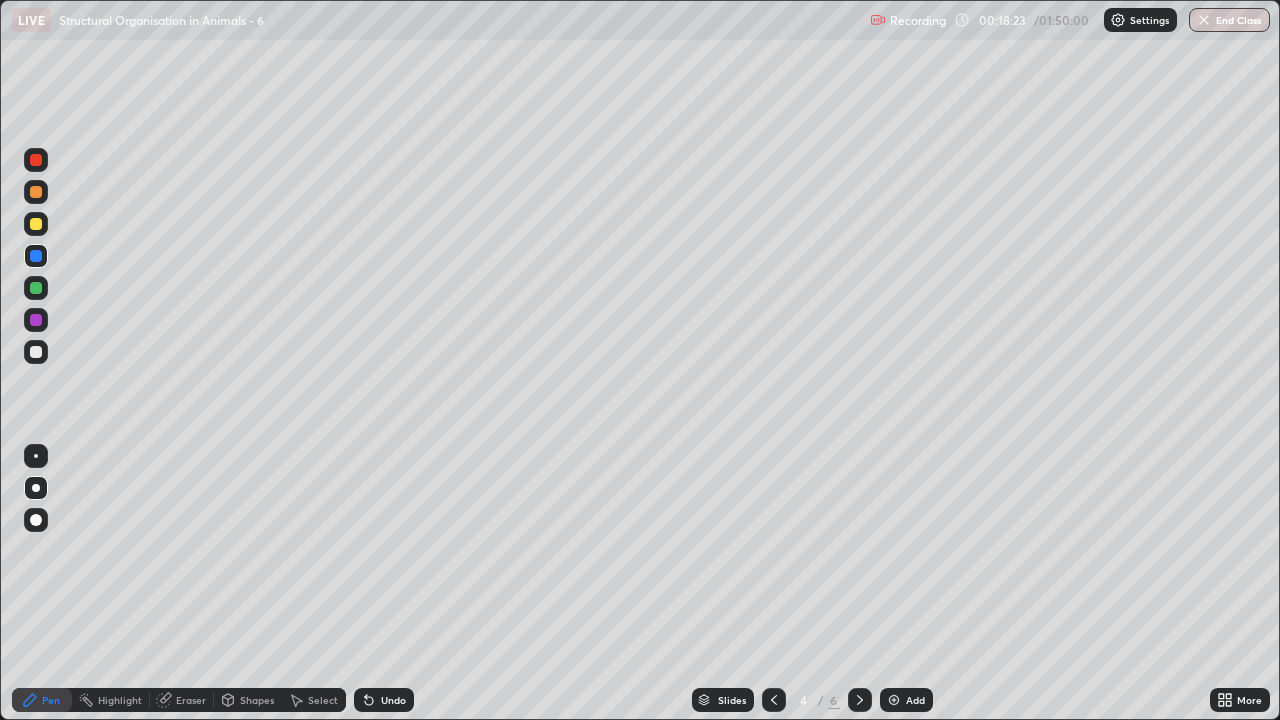 click 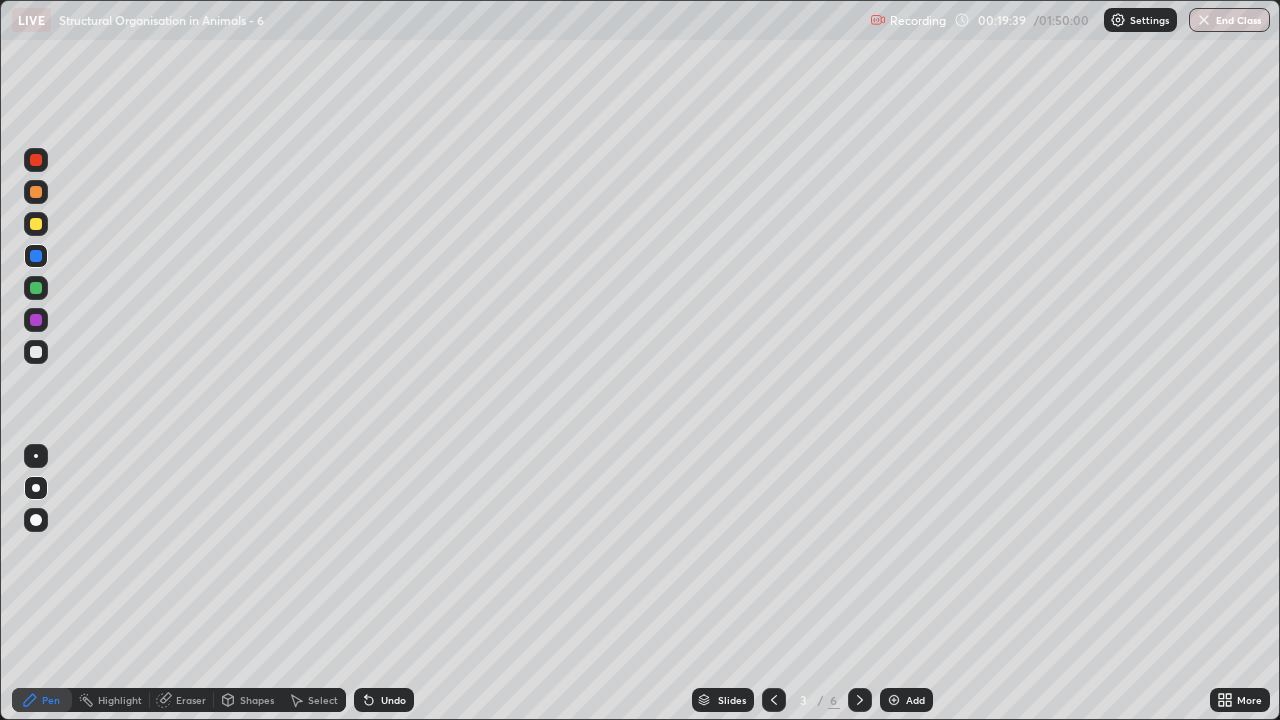 click at bounding box center (36, 352) 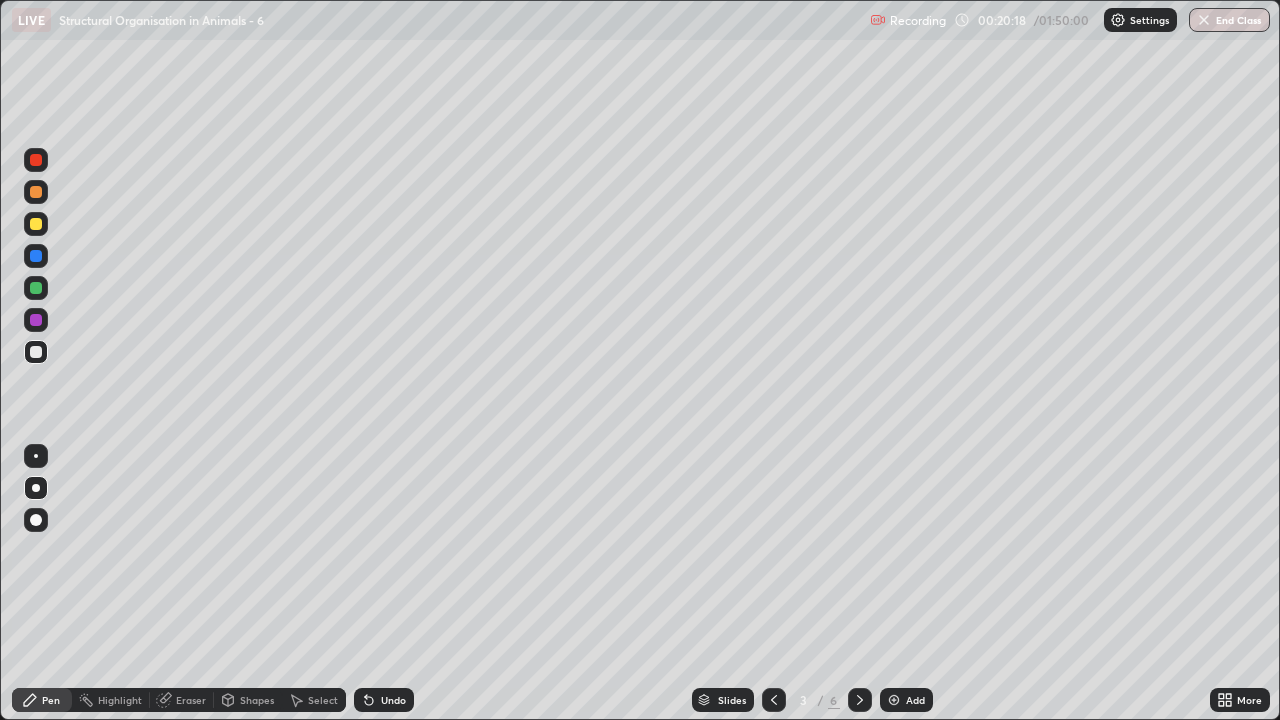 click at bounding box center [860, 700] 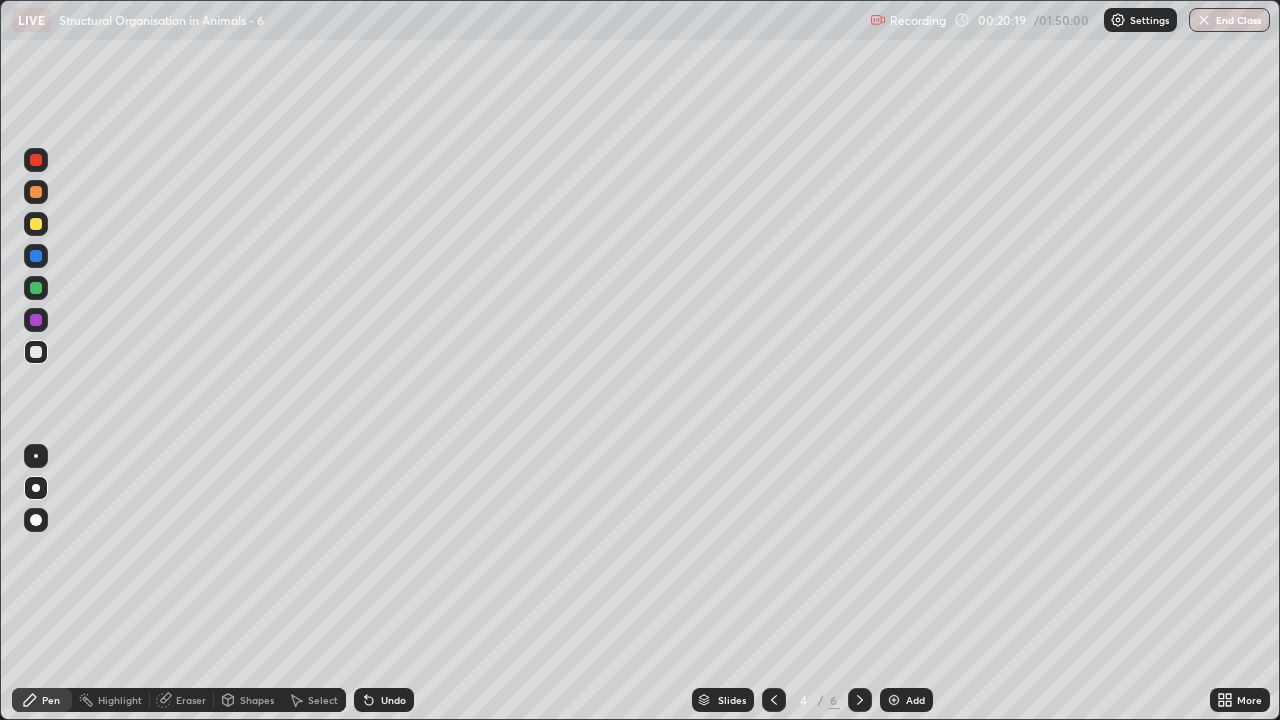 click 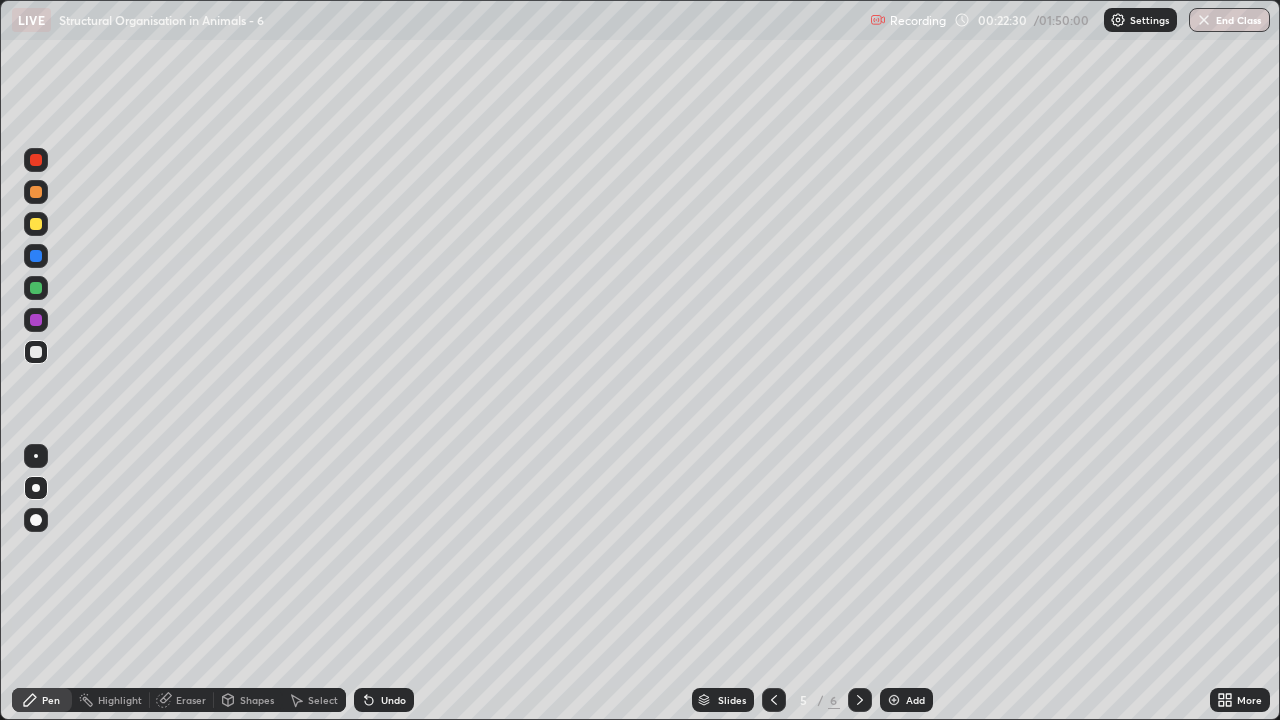 click at bounding box center [36, 256] 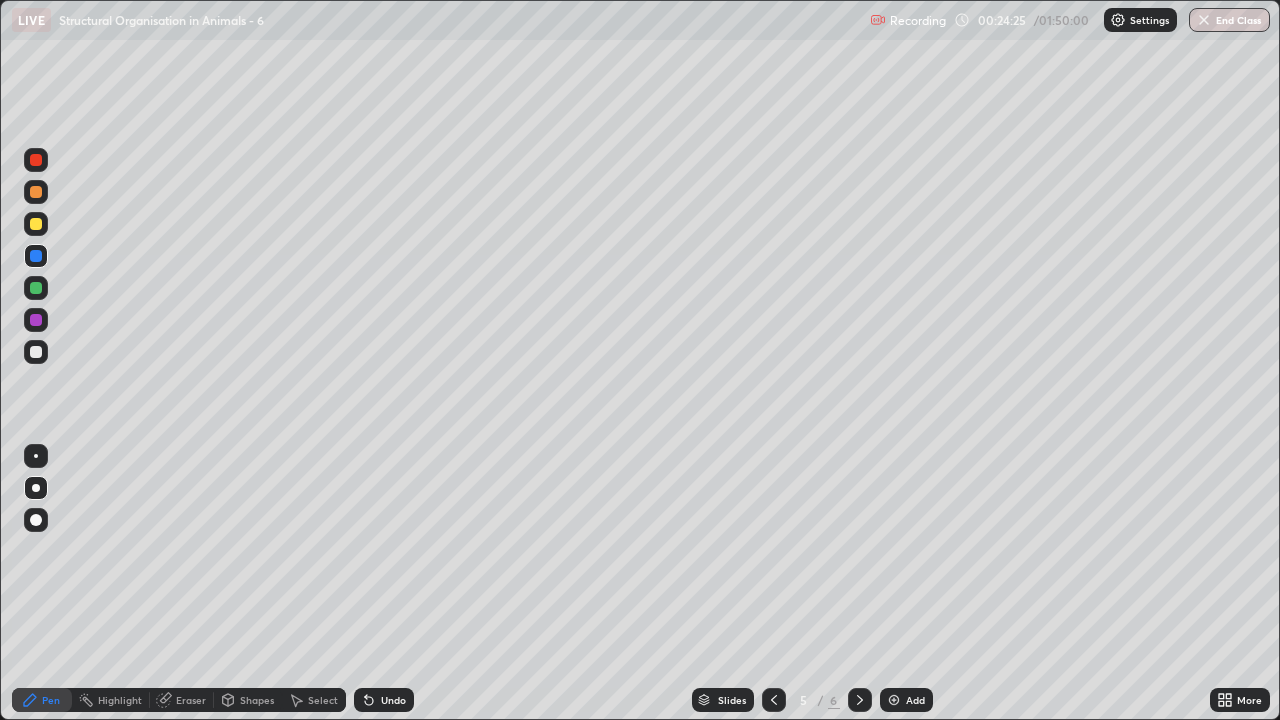 click at bounding box center (36, 288) 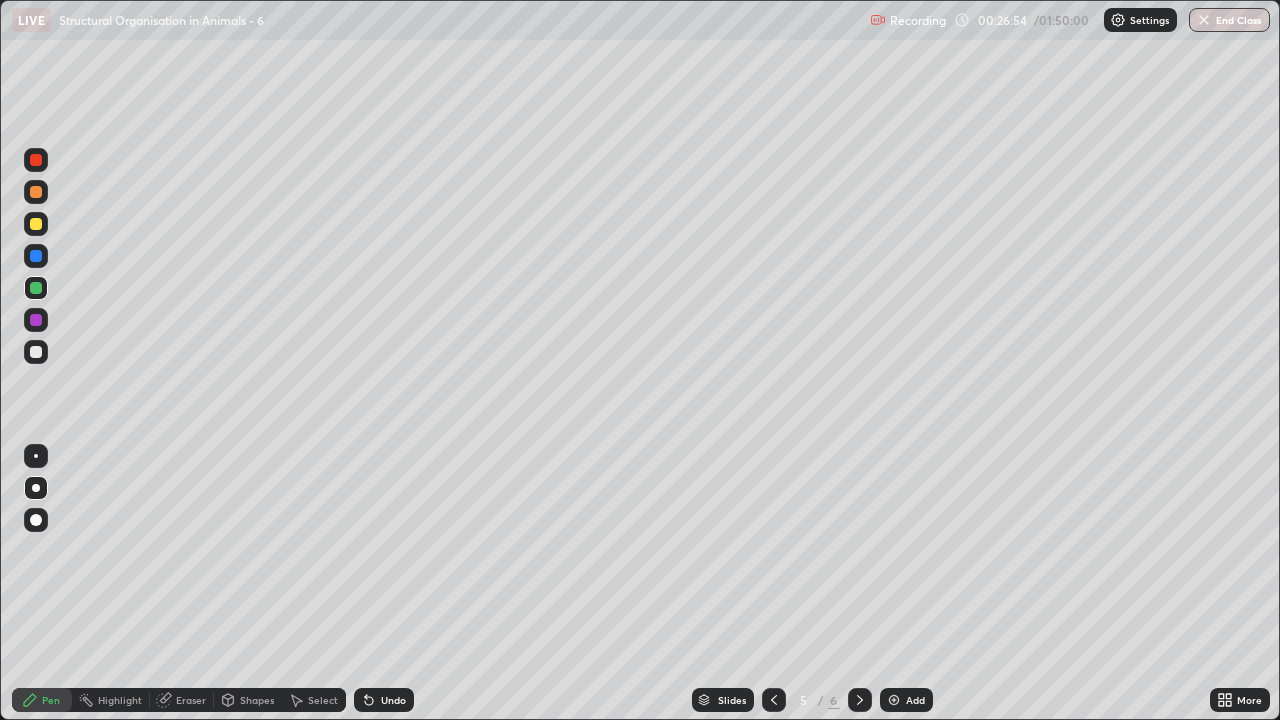 click 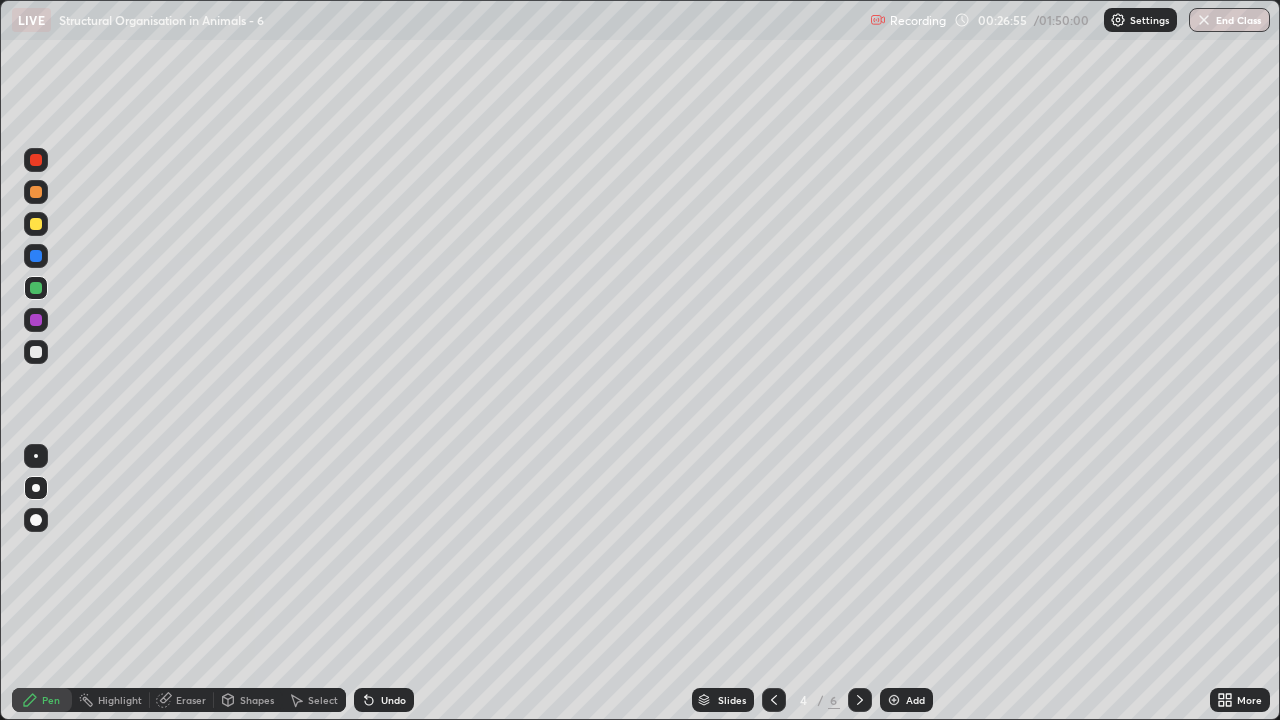 click 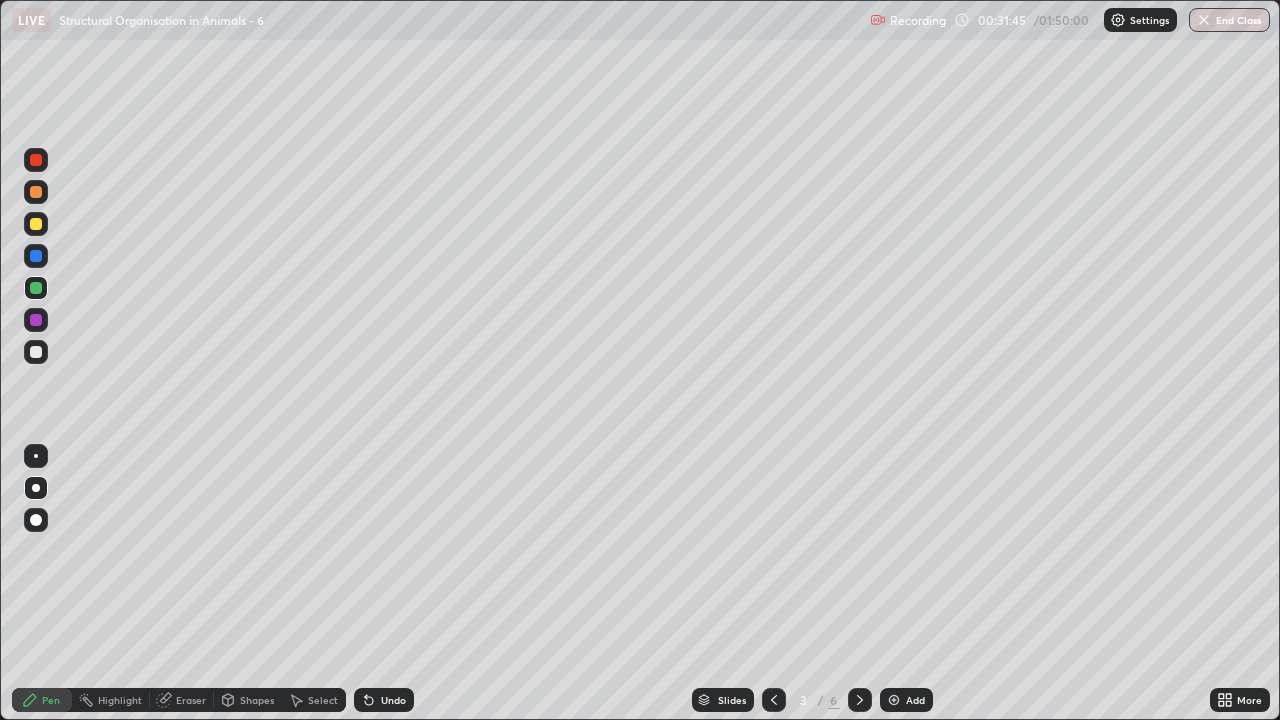 click 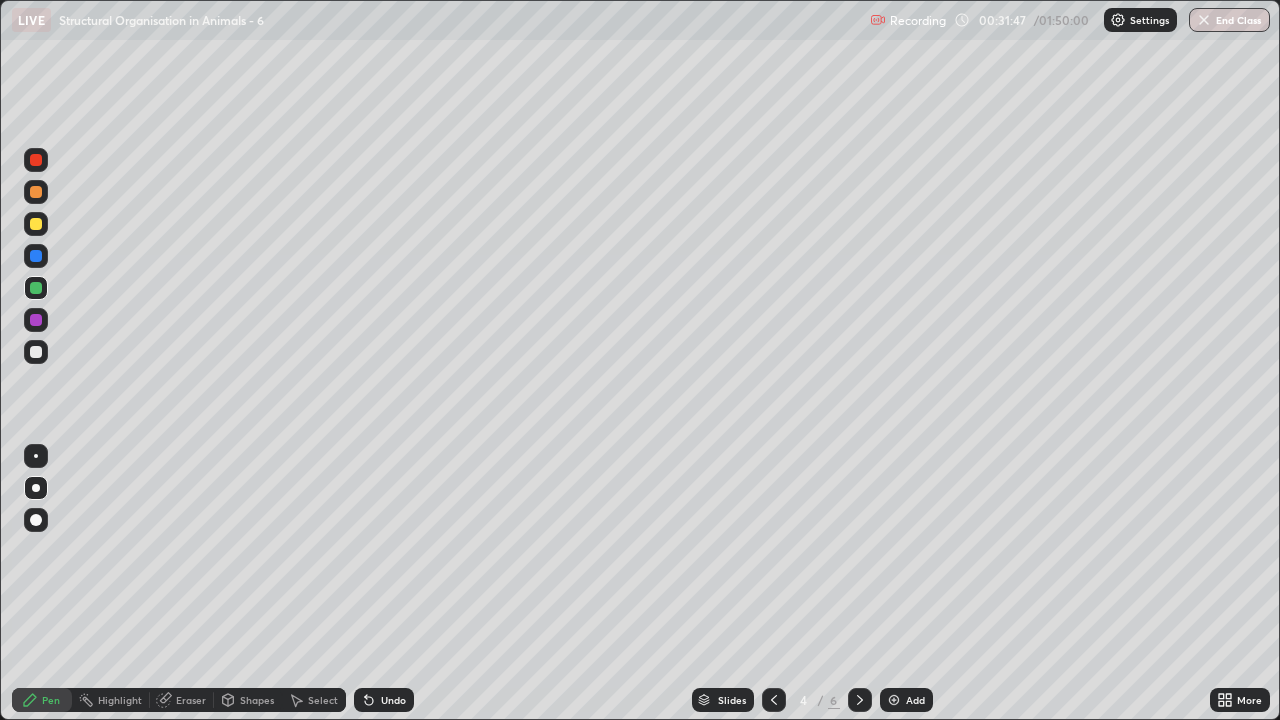 click 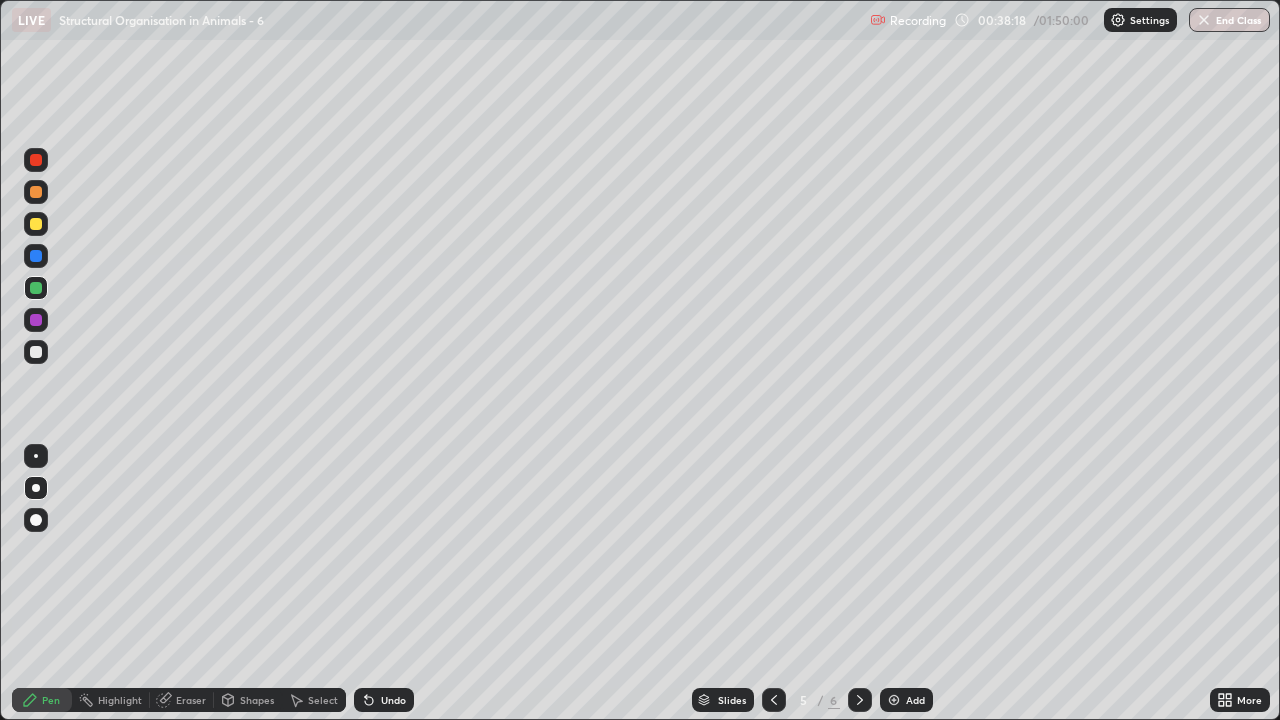click on "Add" at bounding box center (906, 700) 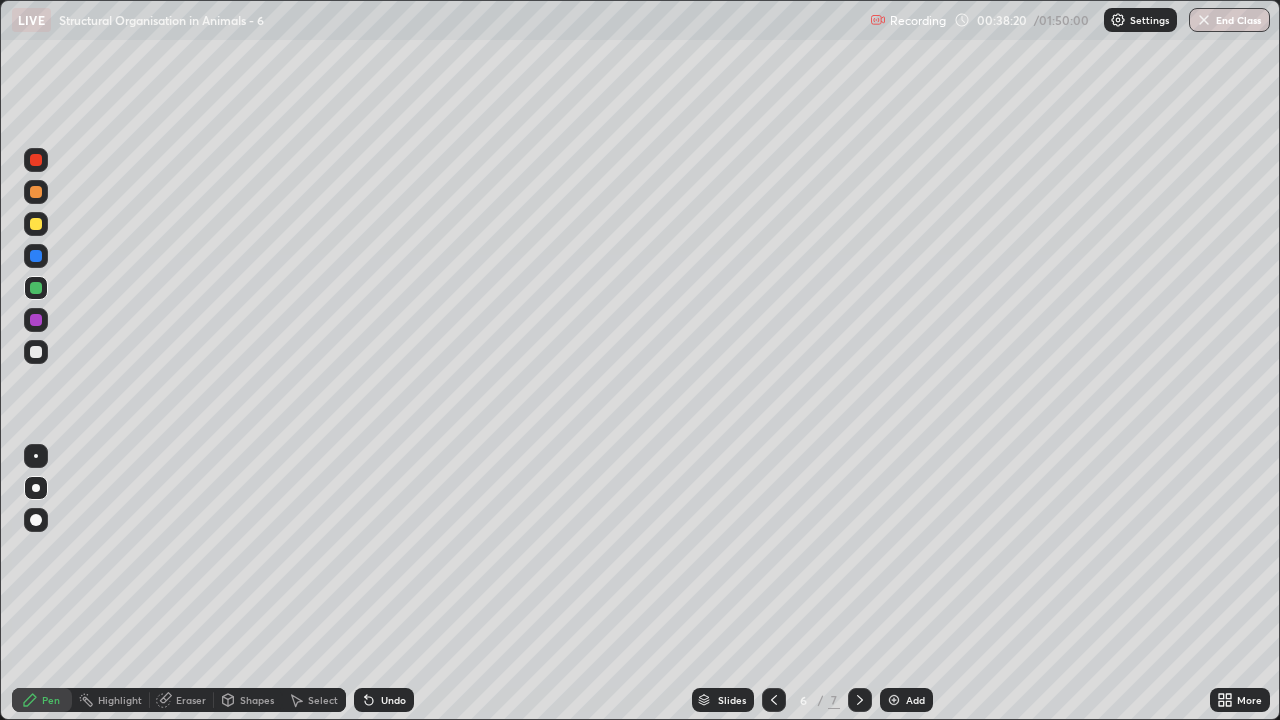 click at bounding box center (36, 352) 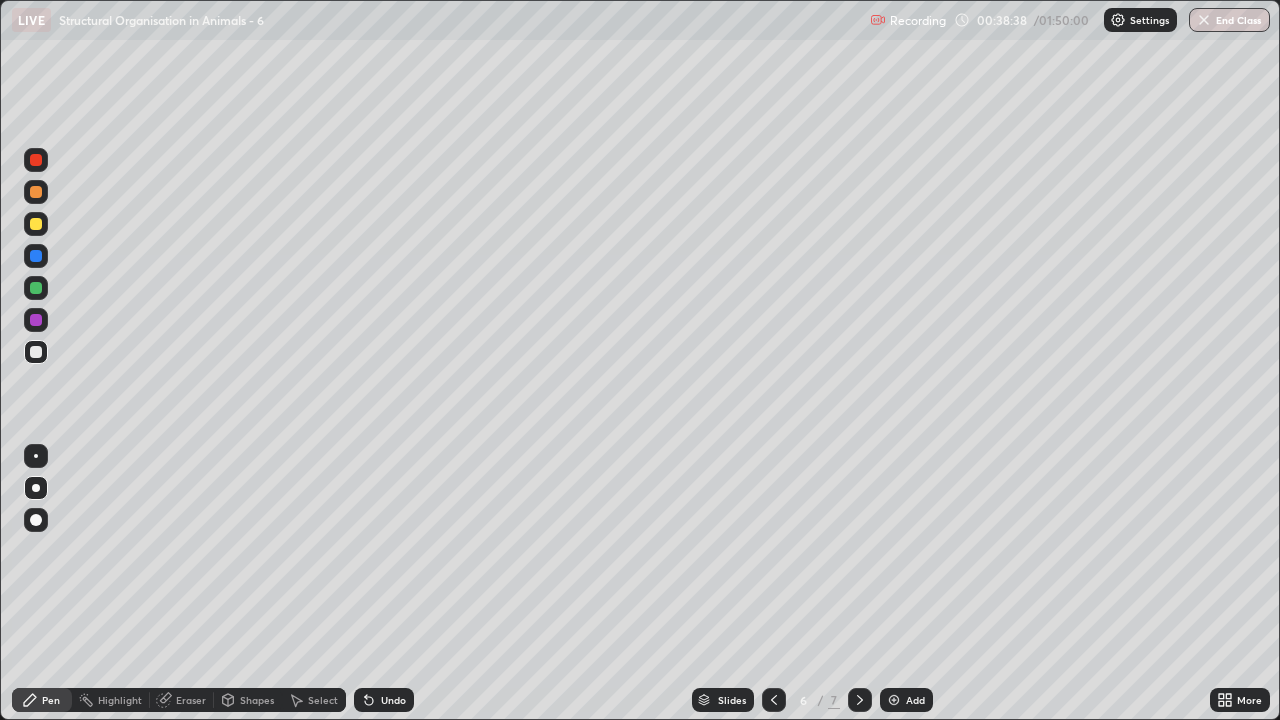 click 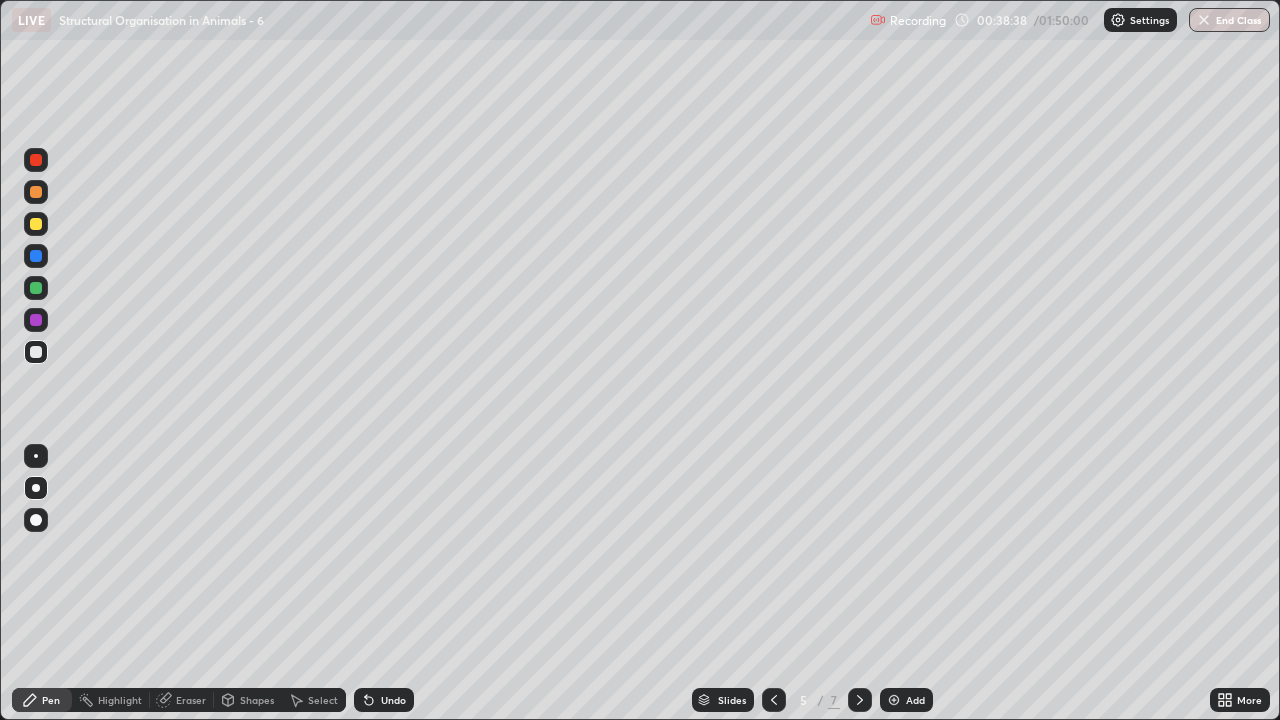 click 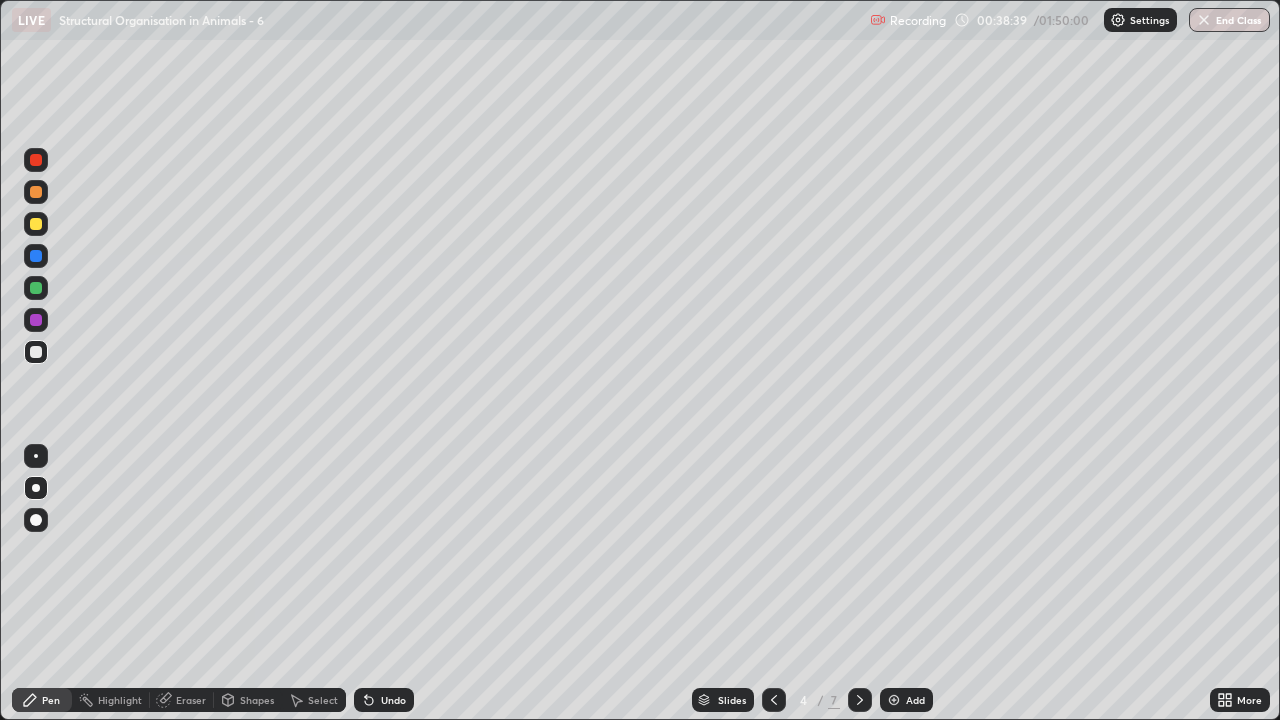 click 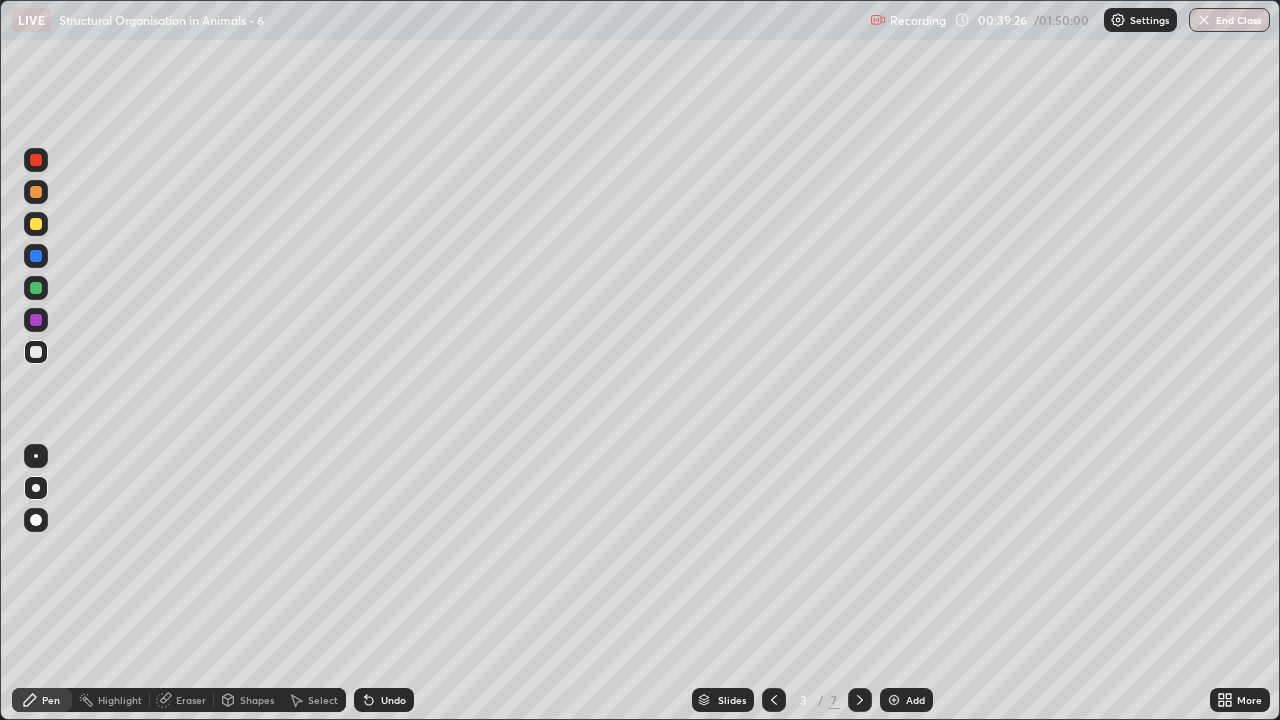 click 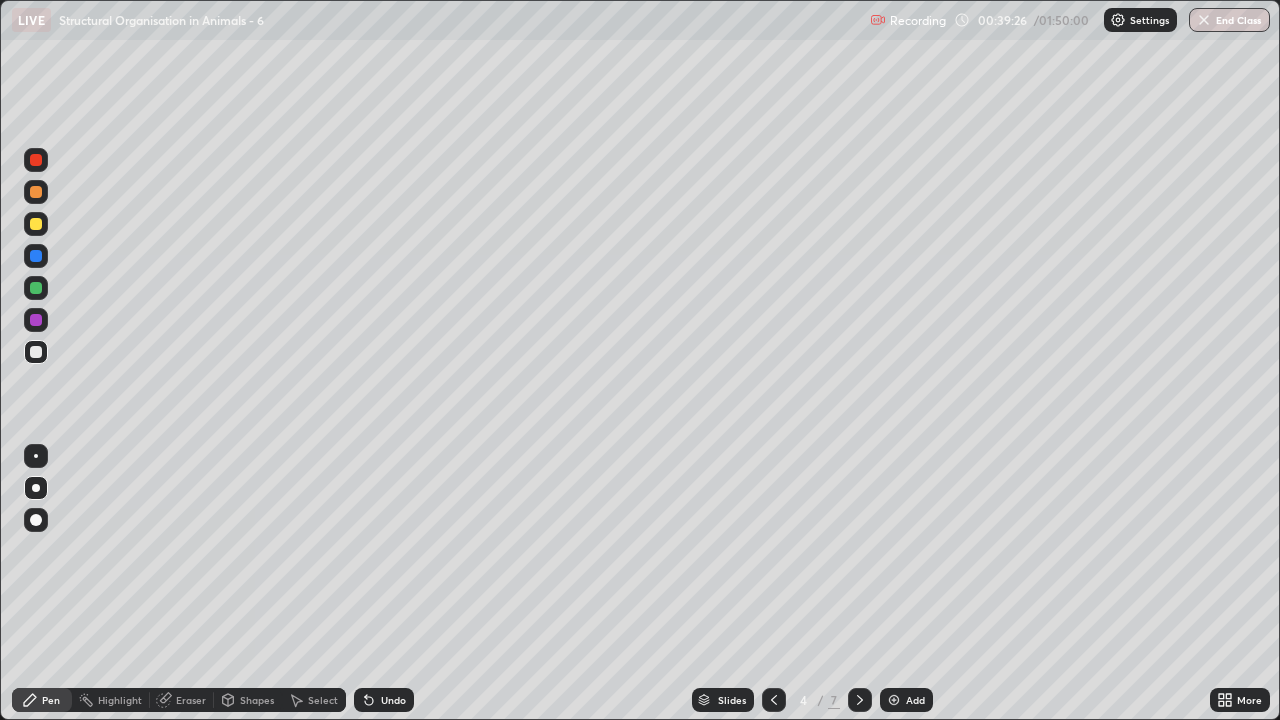 click 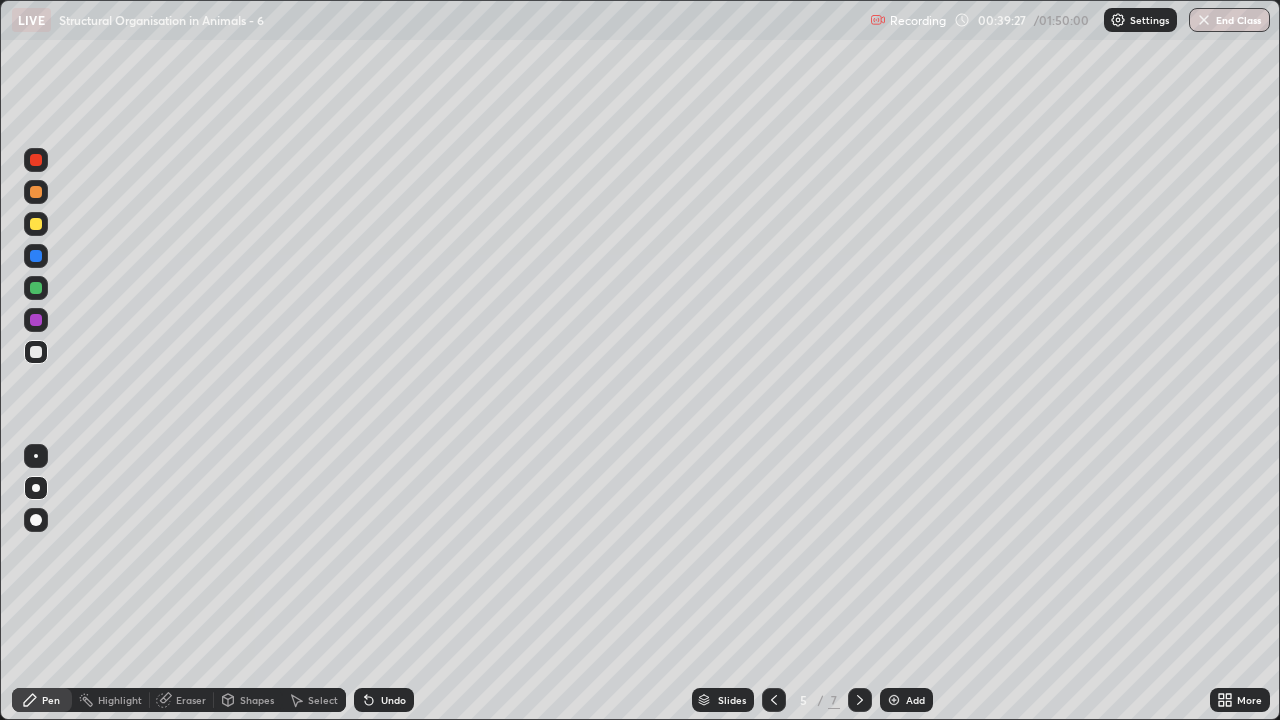 click 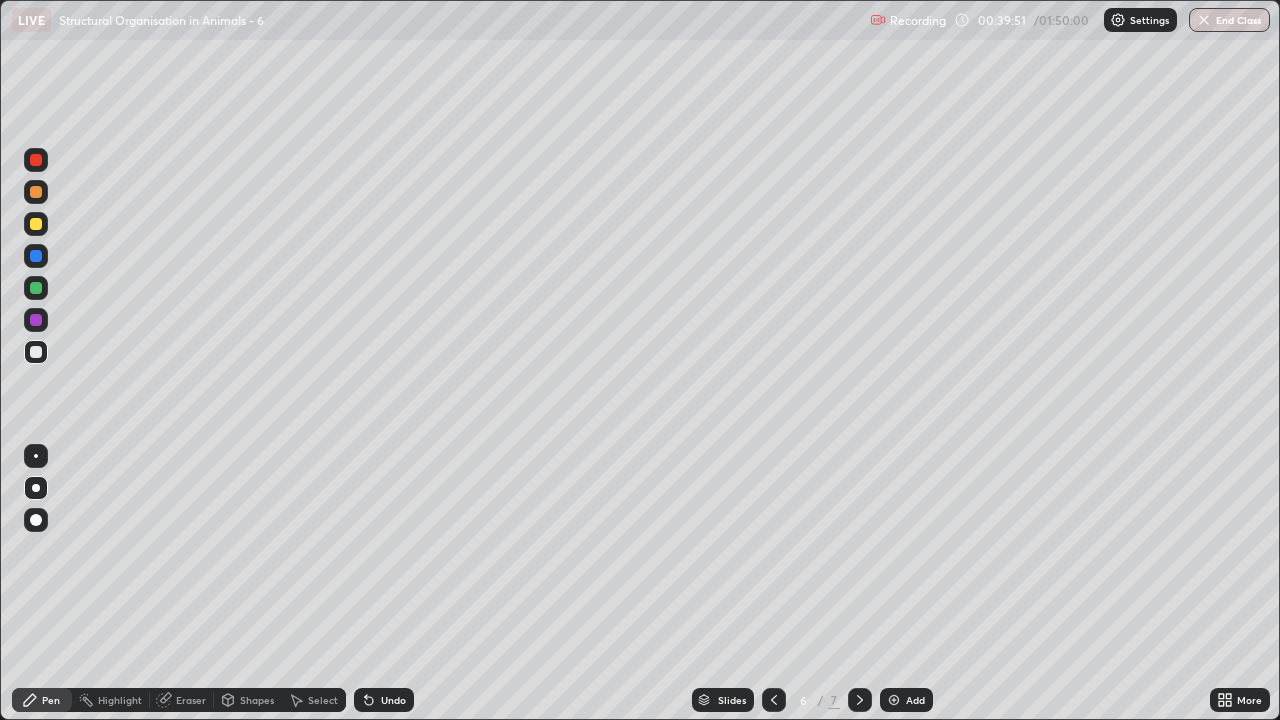 click at bounding box center (36, 224) 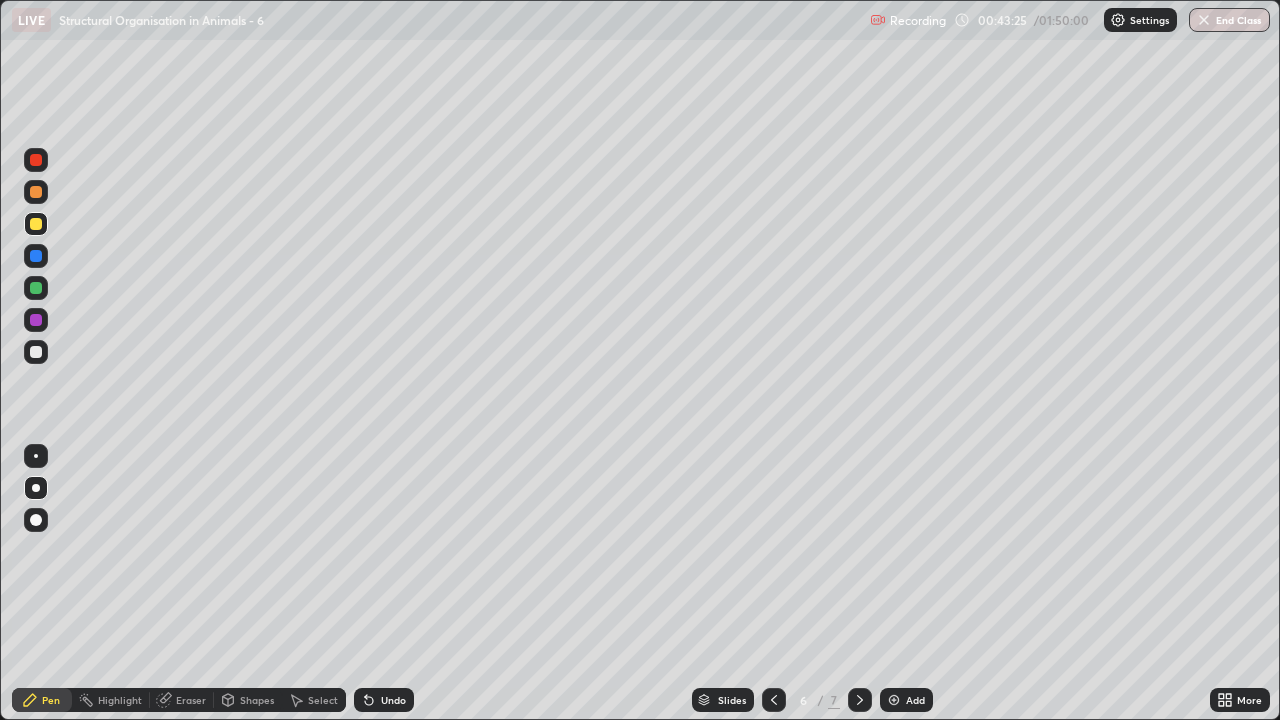 click at bounding box center (36, 320) 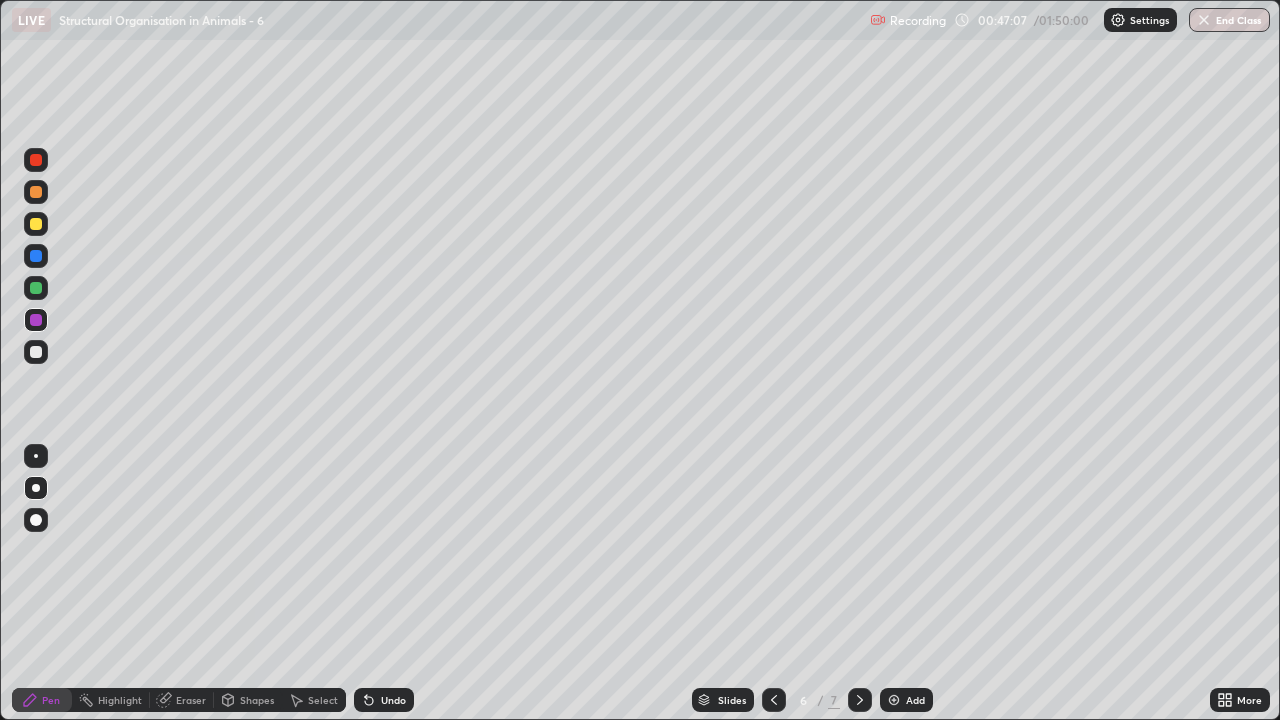 click at bounding box center [36, 288] 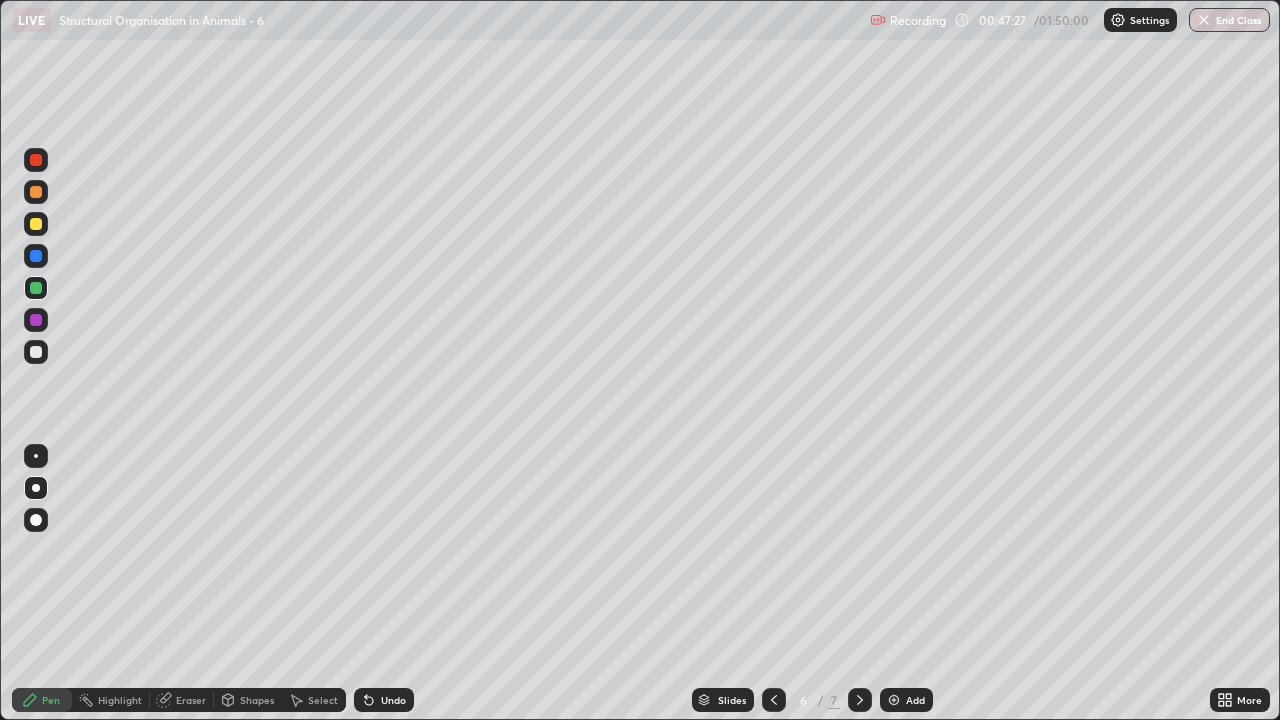 click at bounding box center [36, 320] 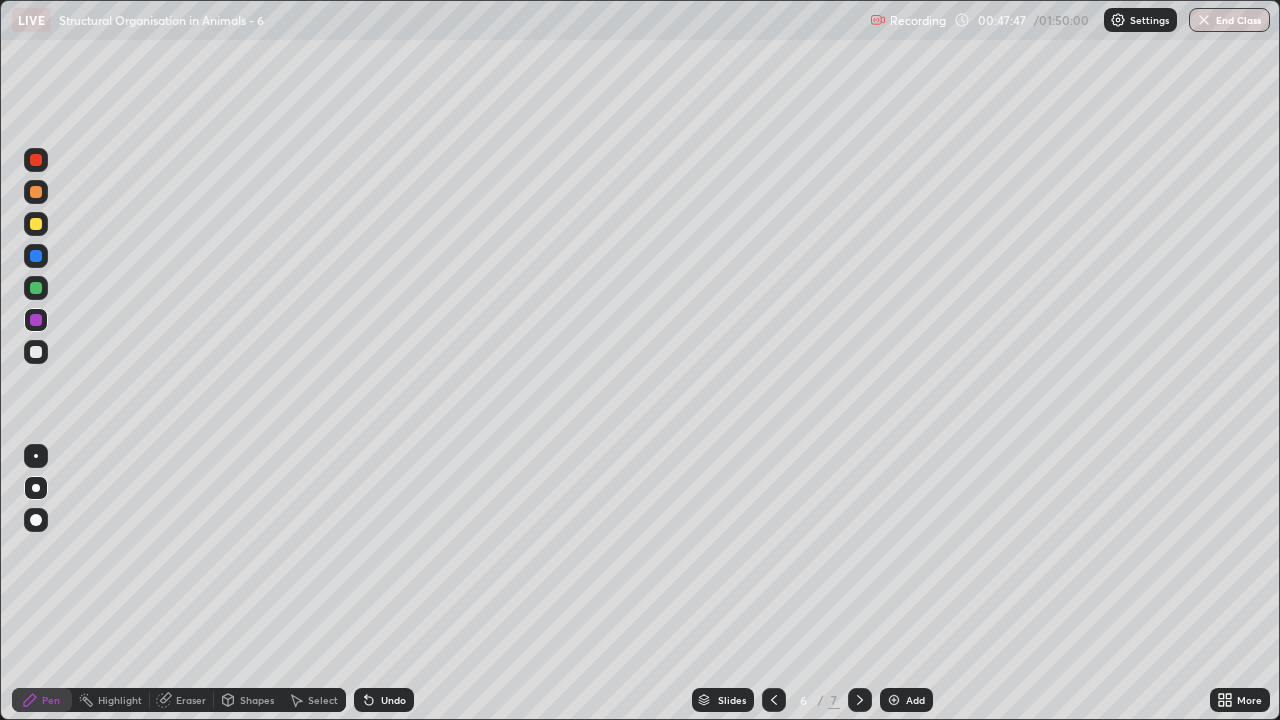 click at bounding box center [36, 224] 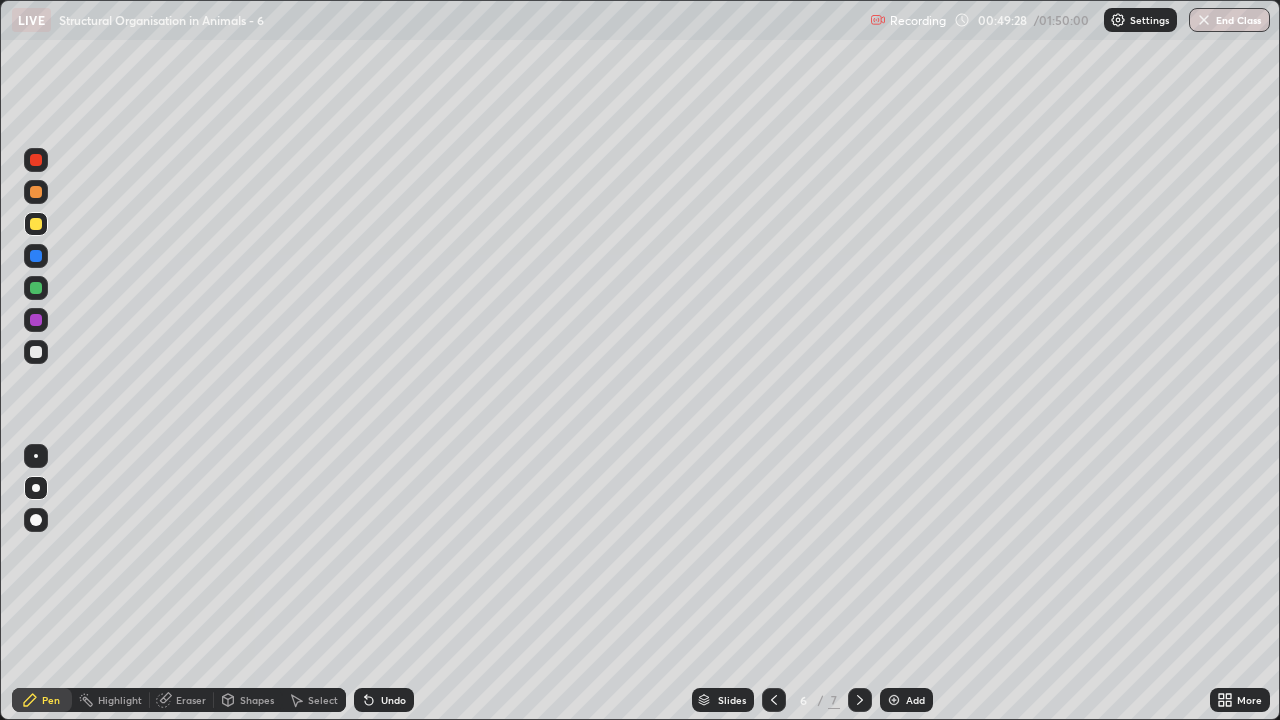 click at bounding box center (36, 256) 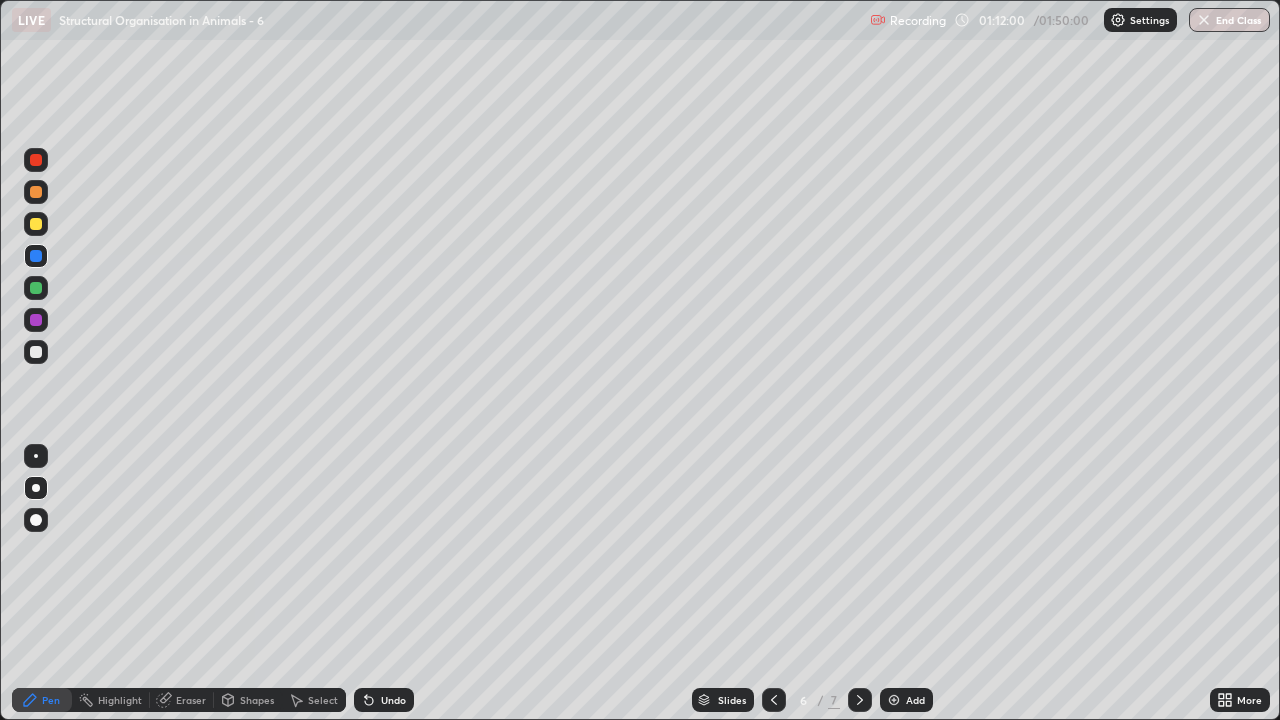 click on "Add" at bounding box center [915, 700] 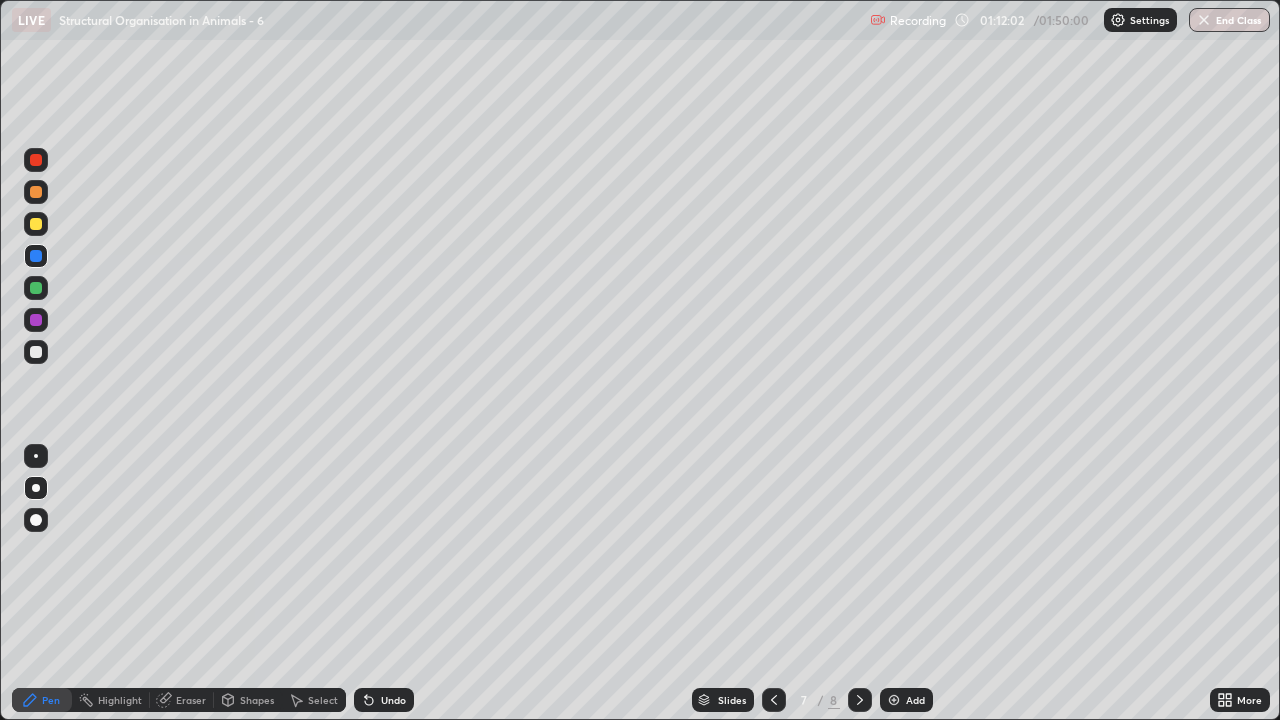 click at bounding box center [36, 352] 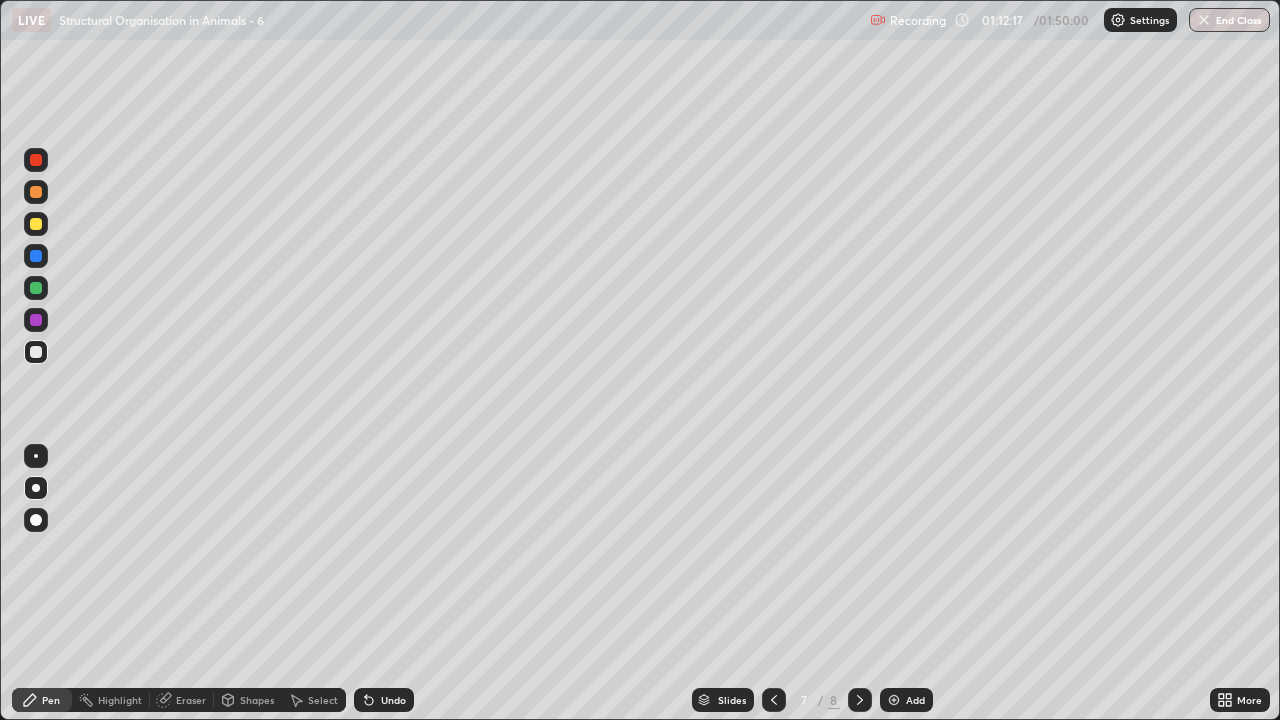click at bounding box center (36, 256) 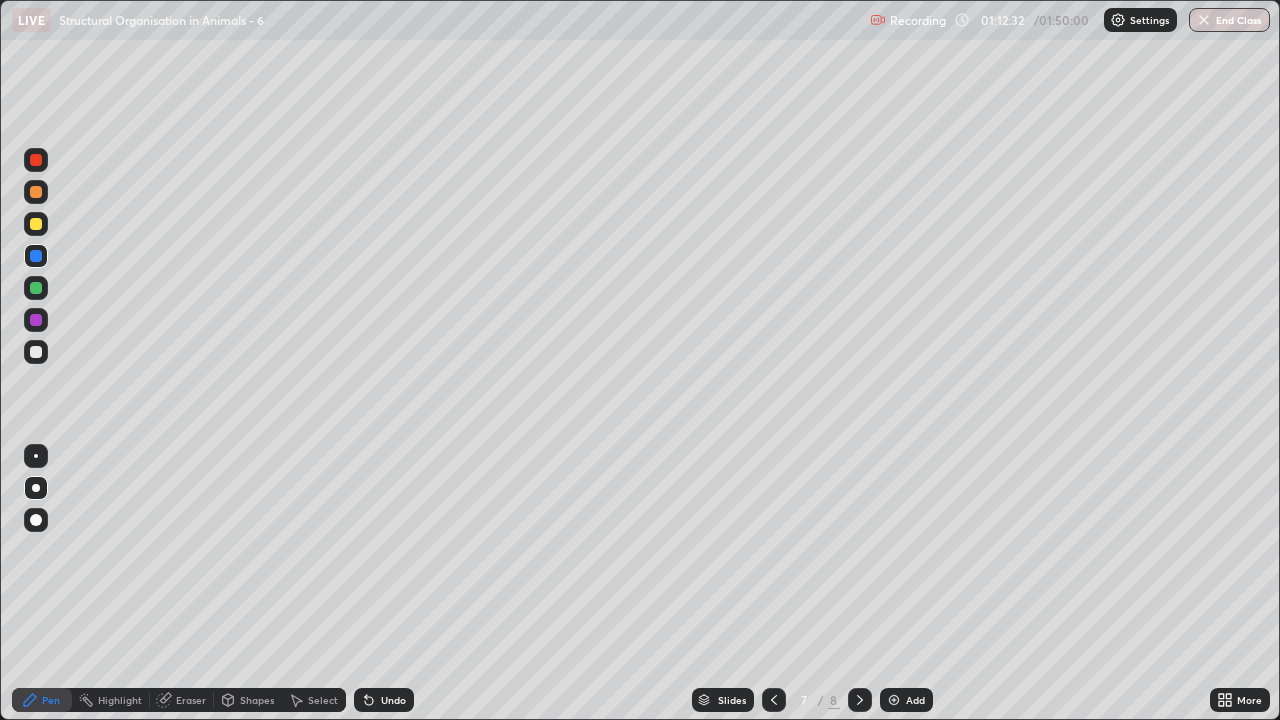 click at bounding box center (36, 224) 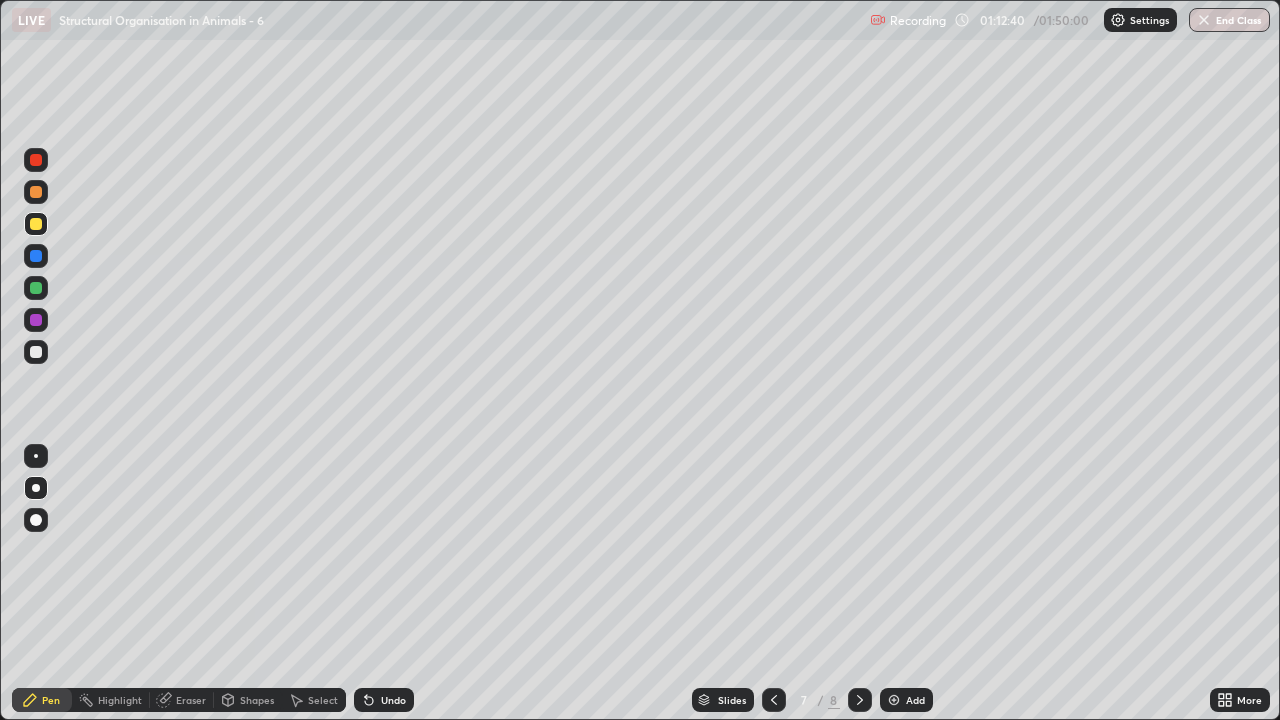 click on "Eraser" at bounding box center (191, 700) 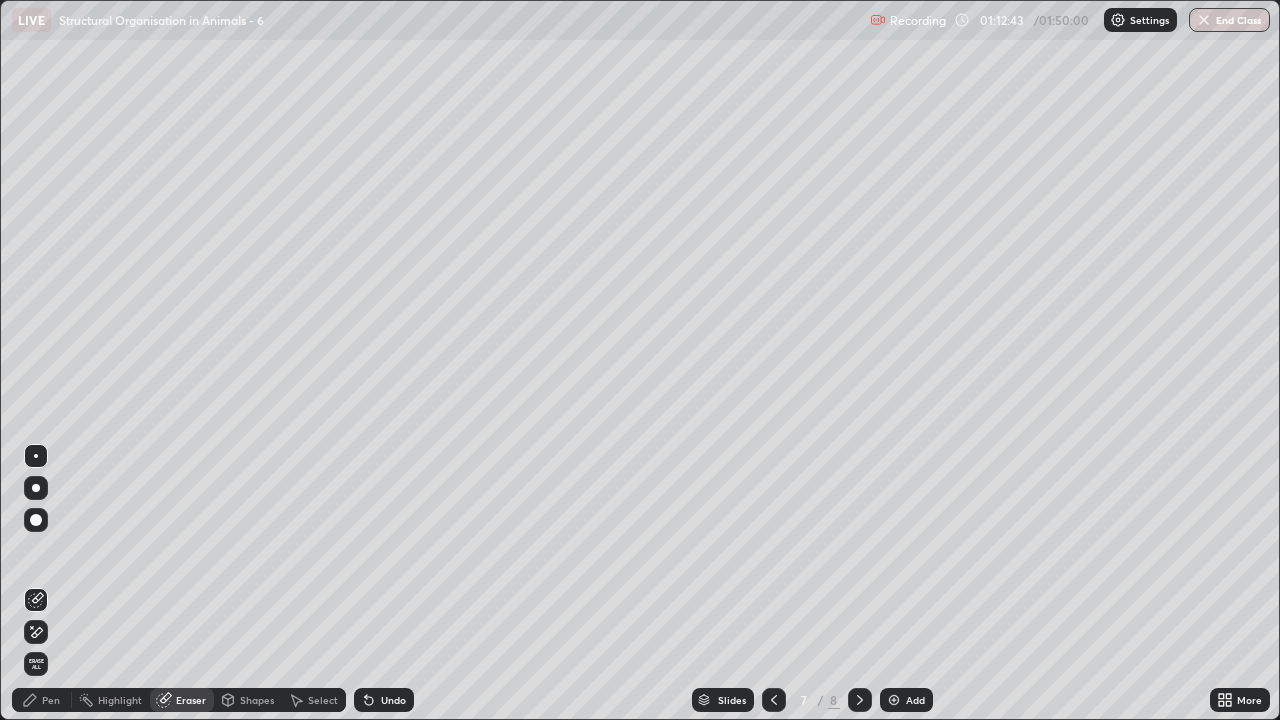 click on "Pen" at bounding box center (42, 700) 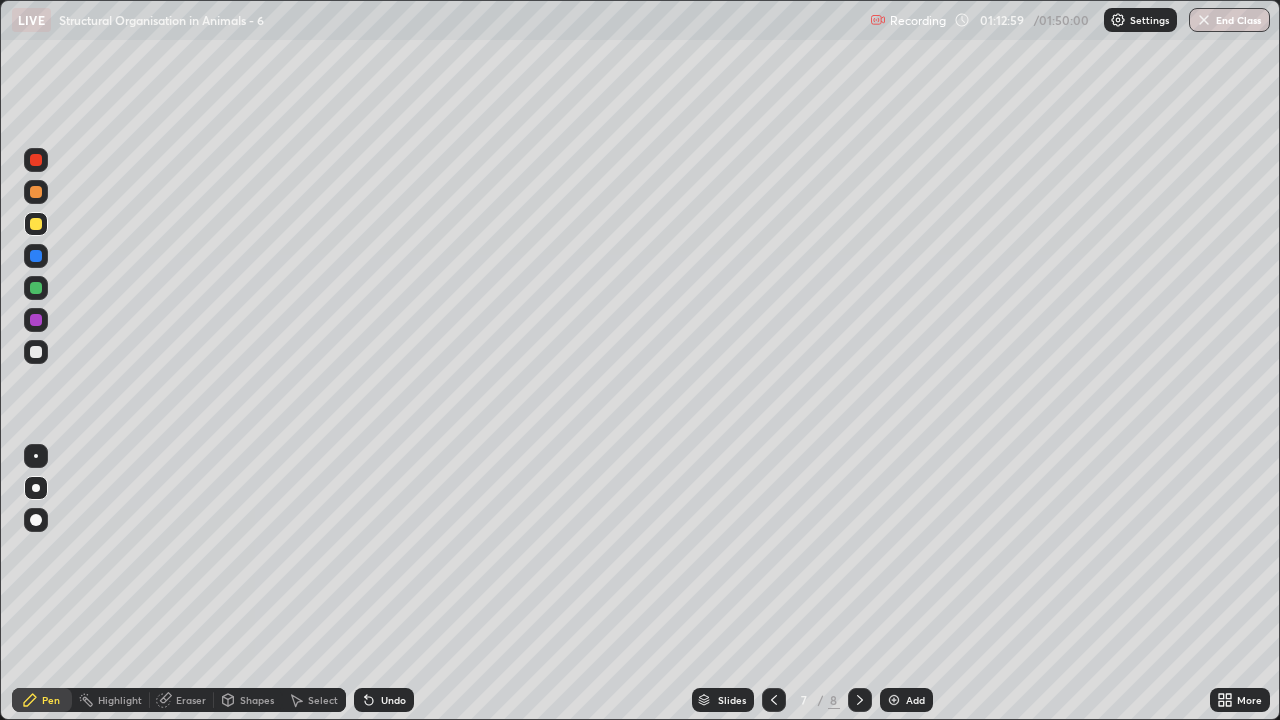 click at bounding box center (36, 288) 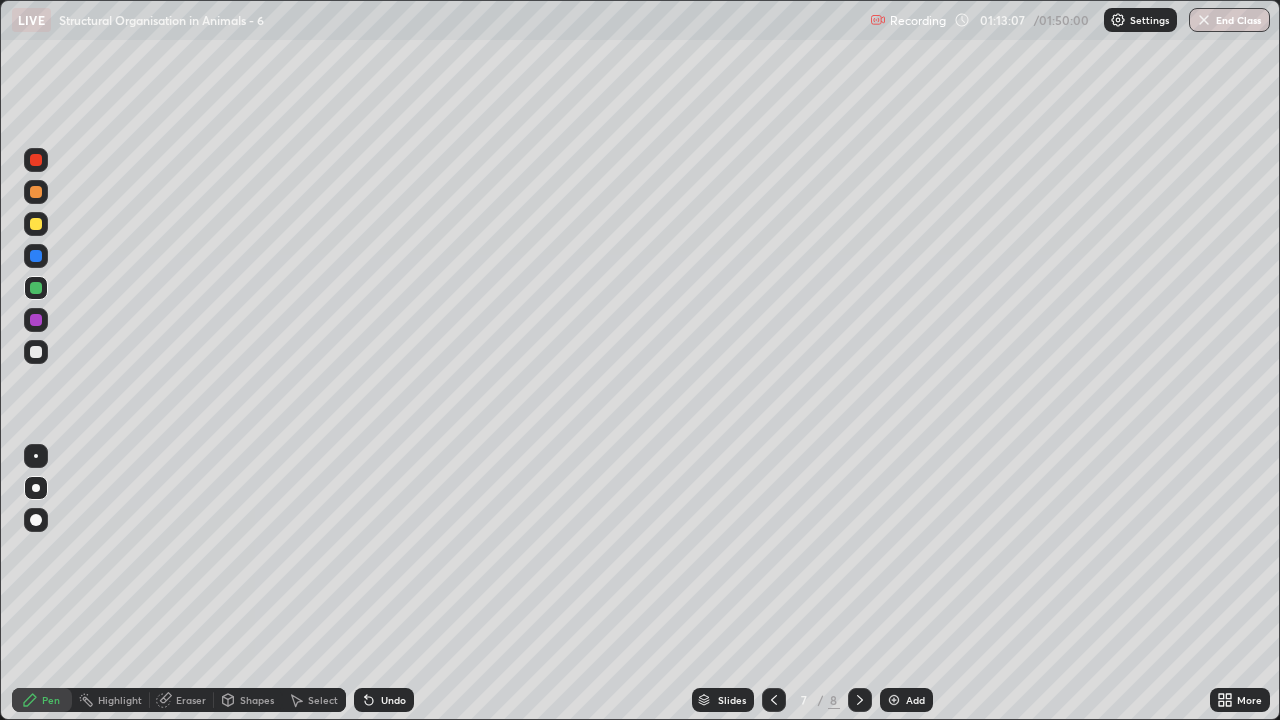click at bounding box center [36, 320] 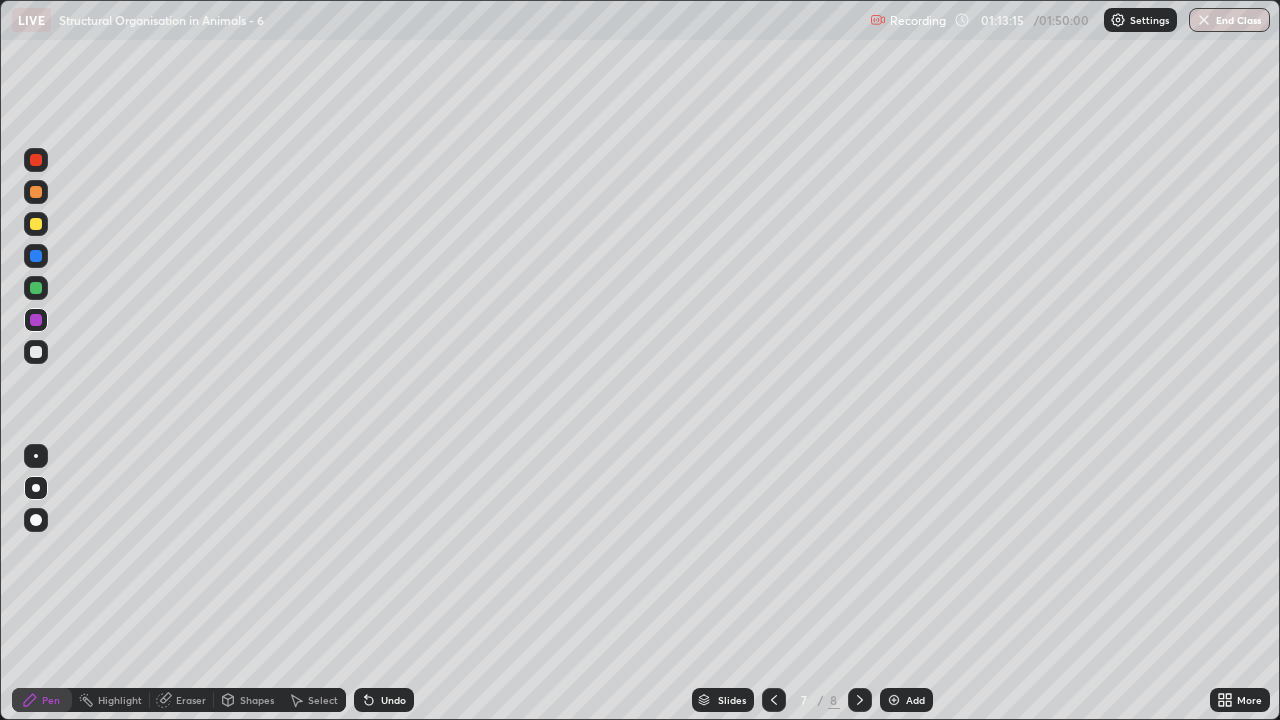 click at bounding box center (36, 352) 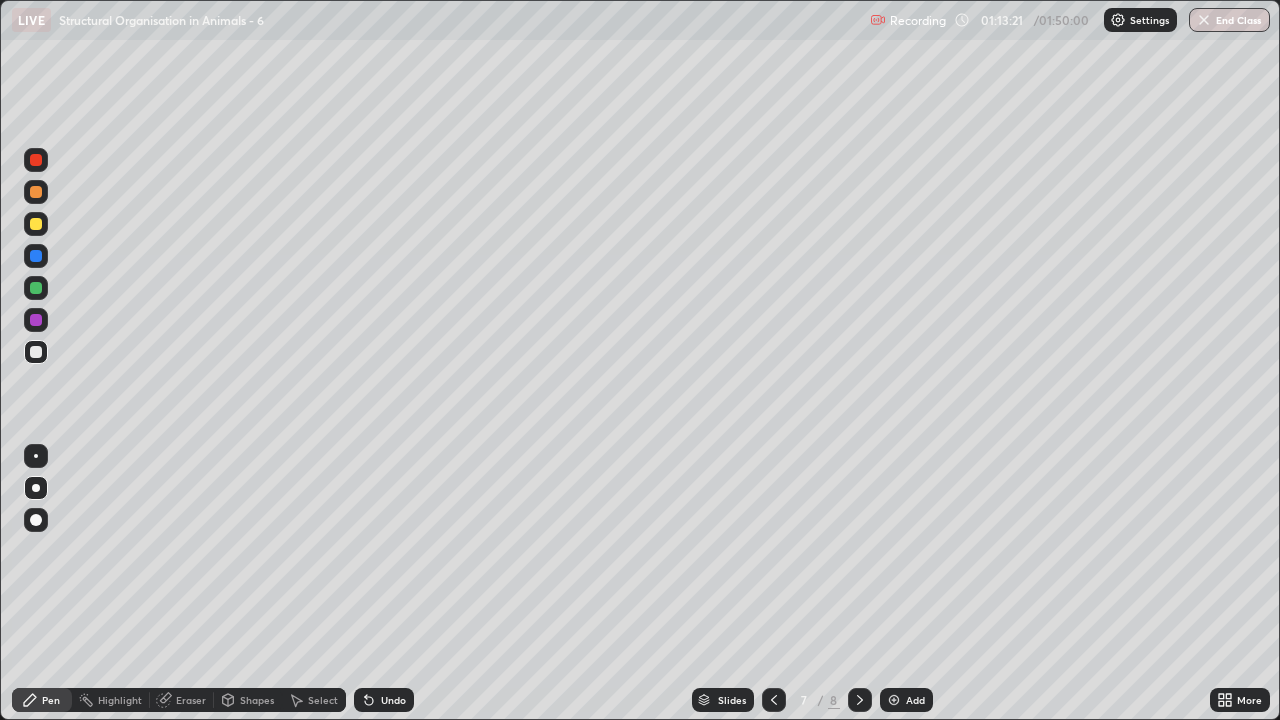 click at bounding box center (36, 192) 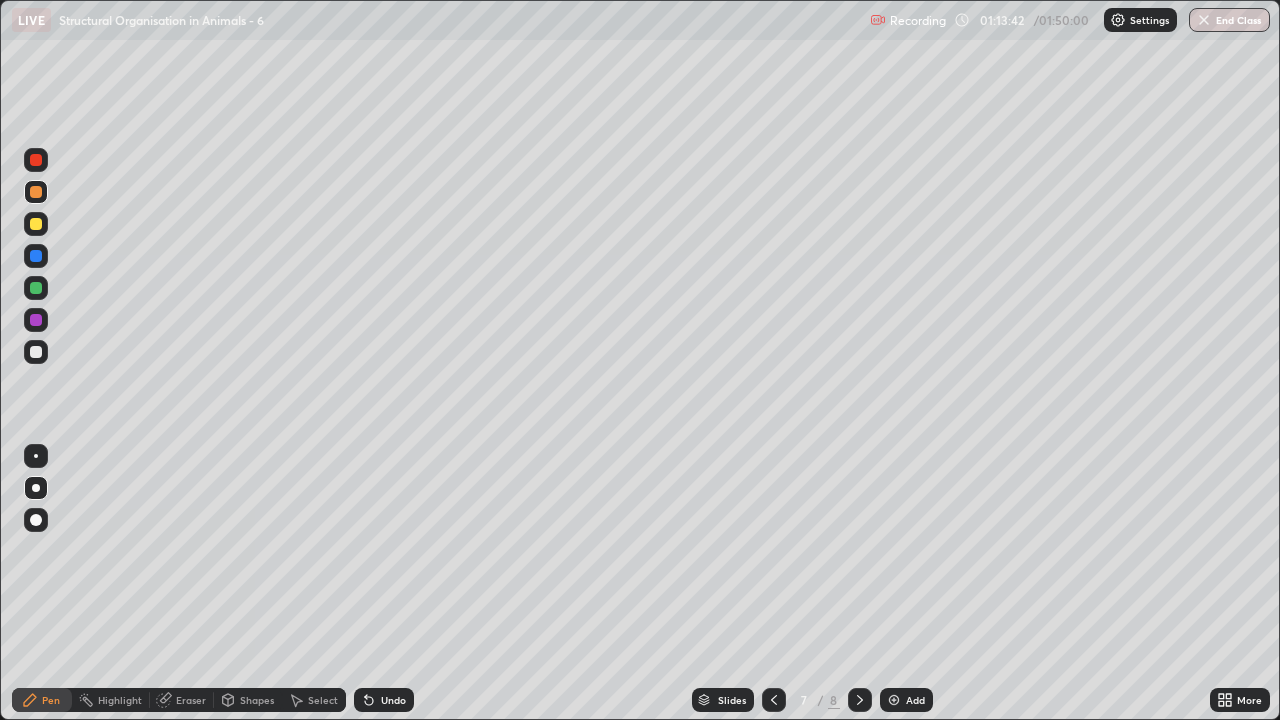 click at bounding box center (36, 224) 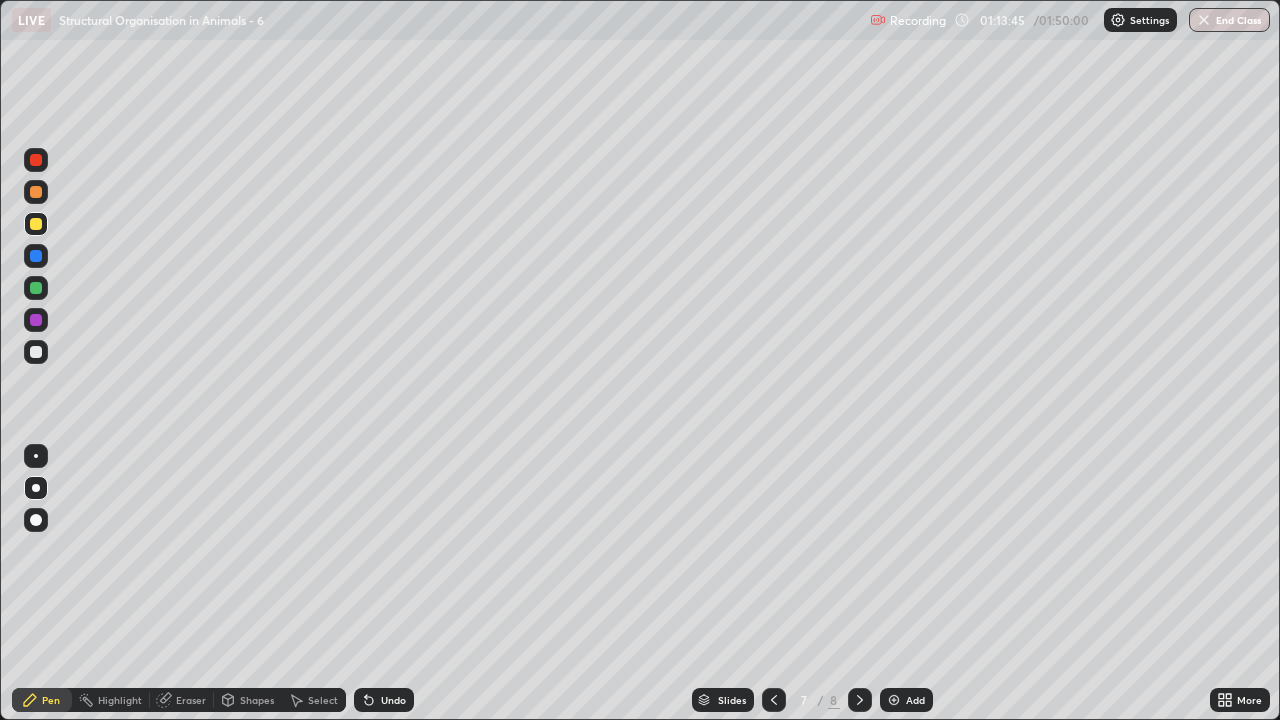 click at bounding box center (36, 352) 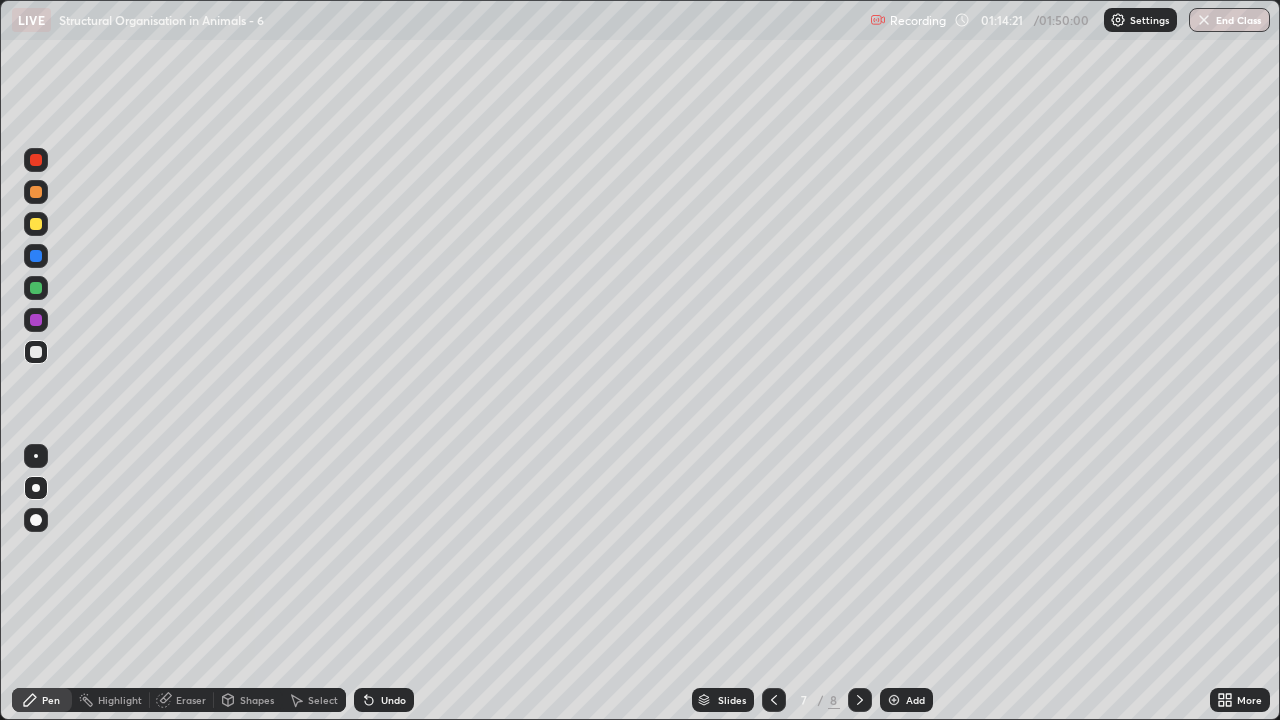 click at bounding box center (36, 192) 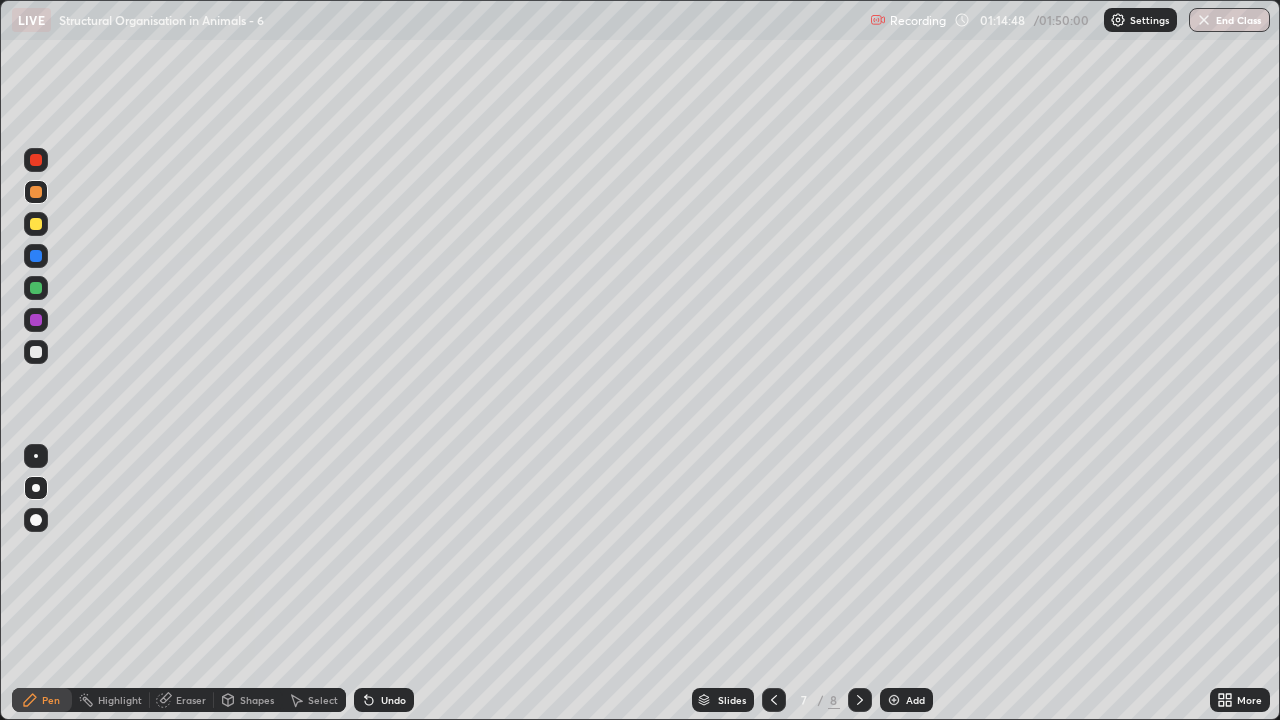 click at bounding box center (36, 288) 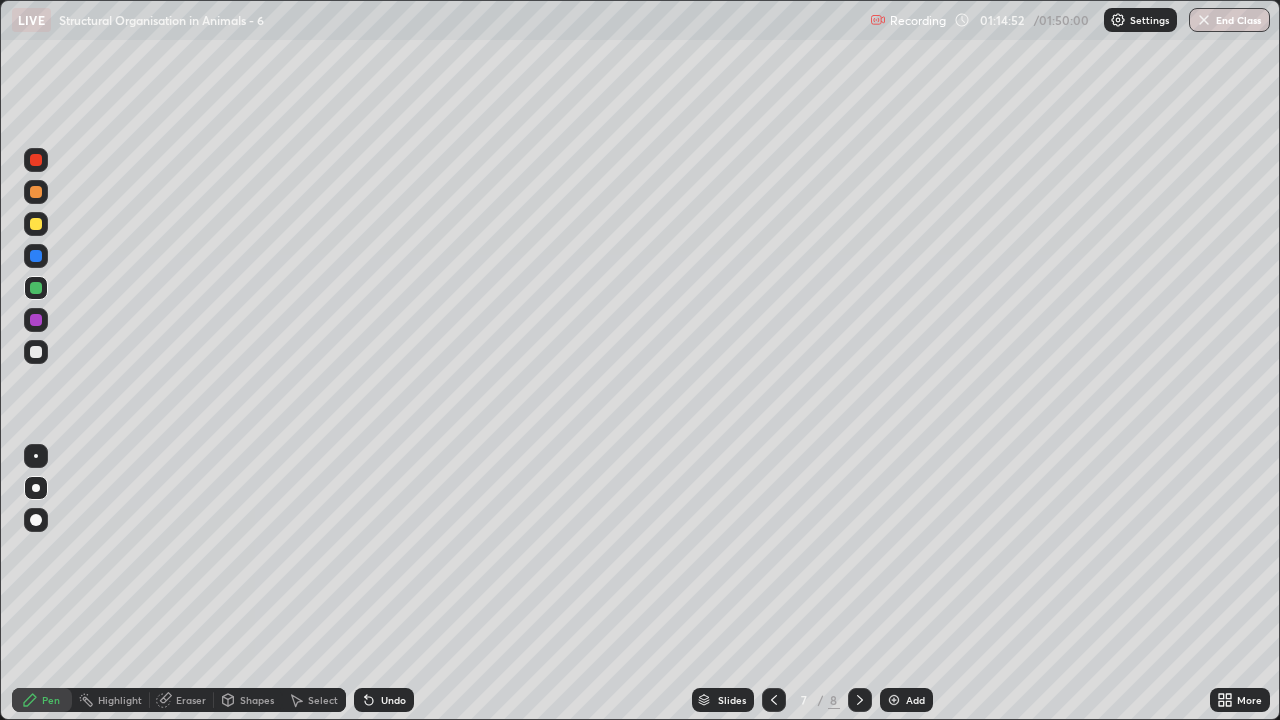 click at bounding box center (36, 192) 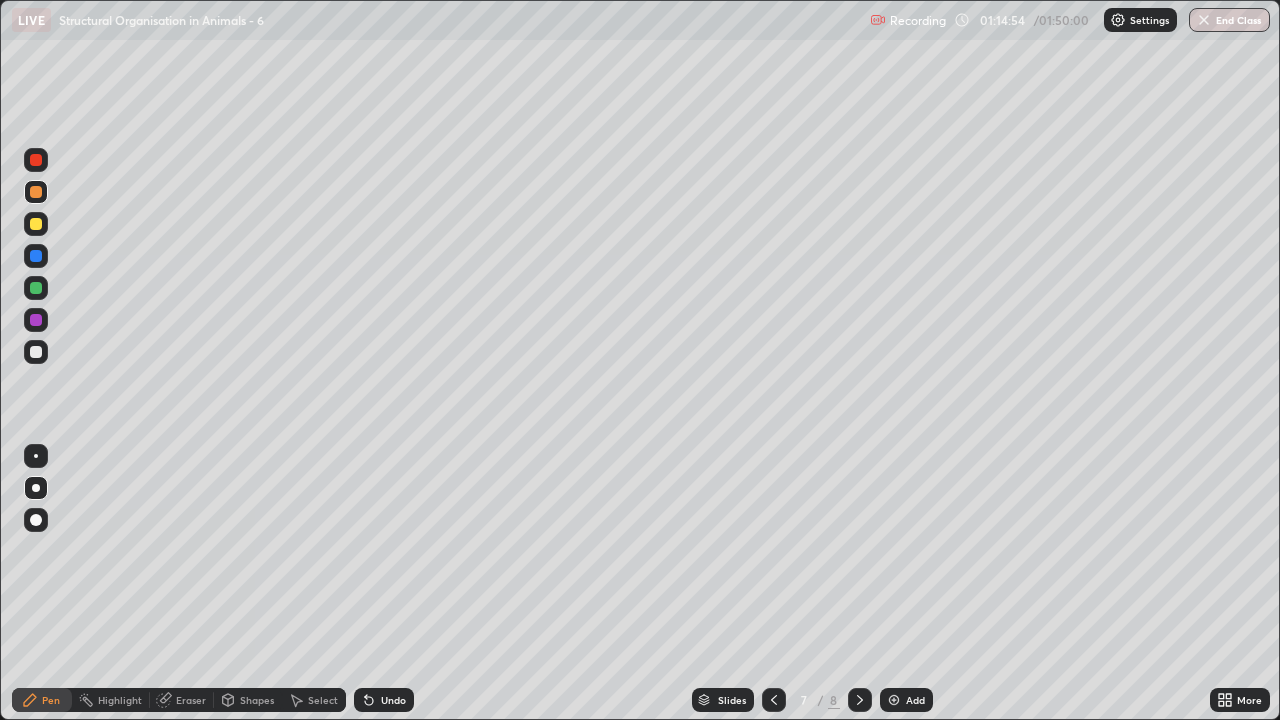 click at bounding box center [36, 352] 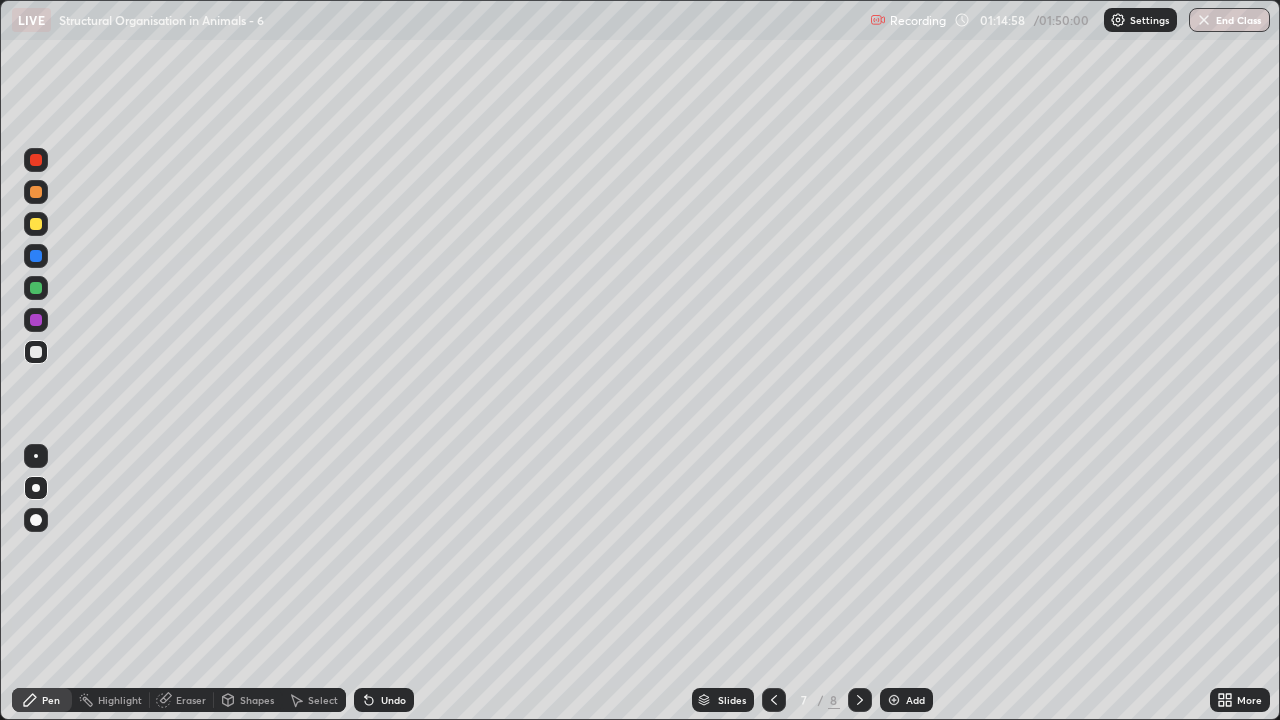 click on "Eraser" at bounding box center (191, 700) 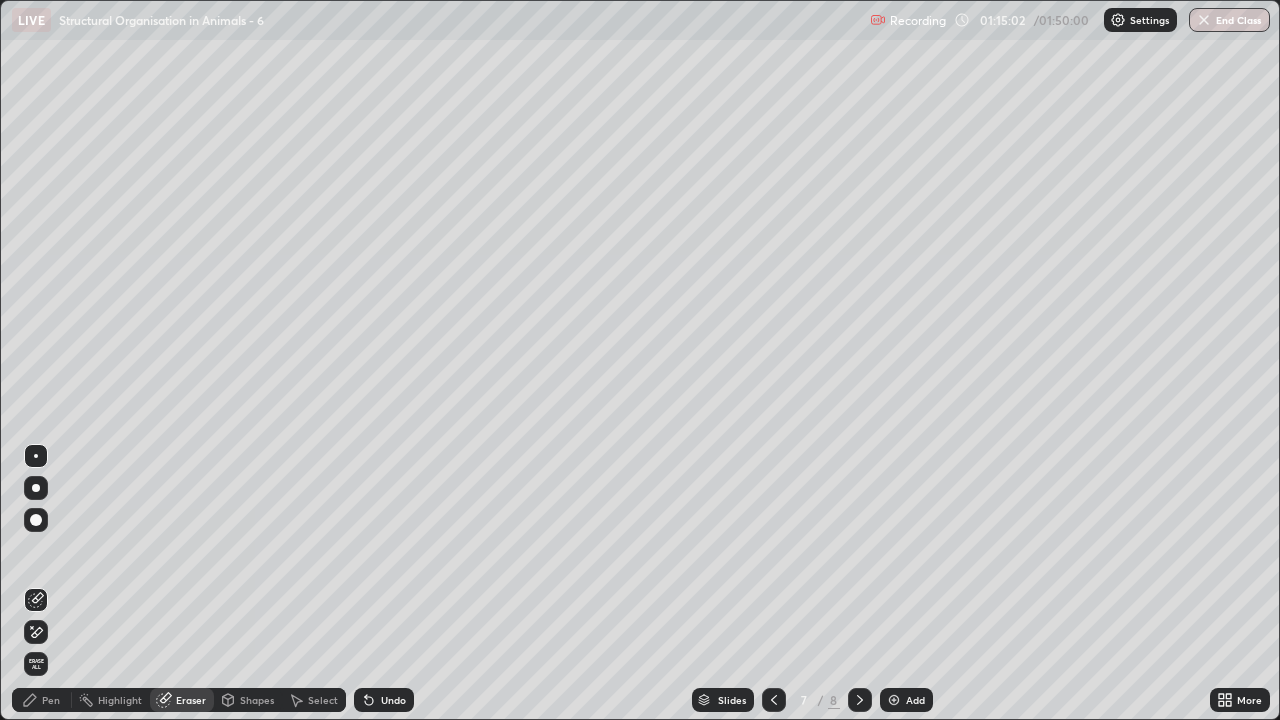 click 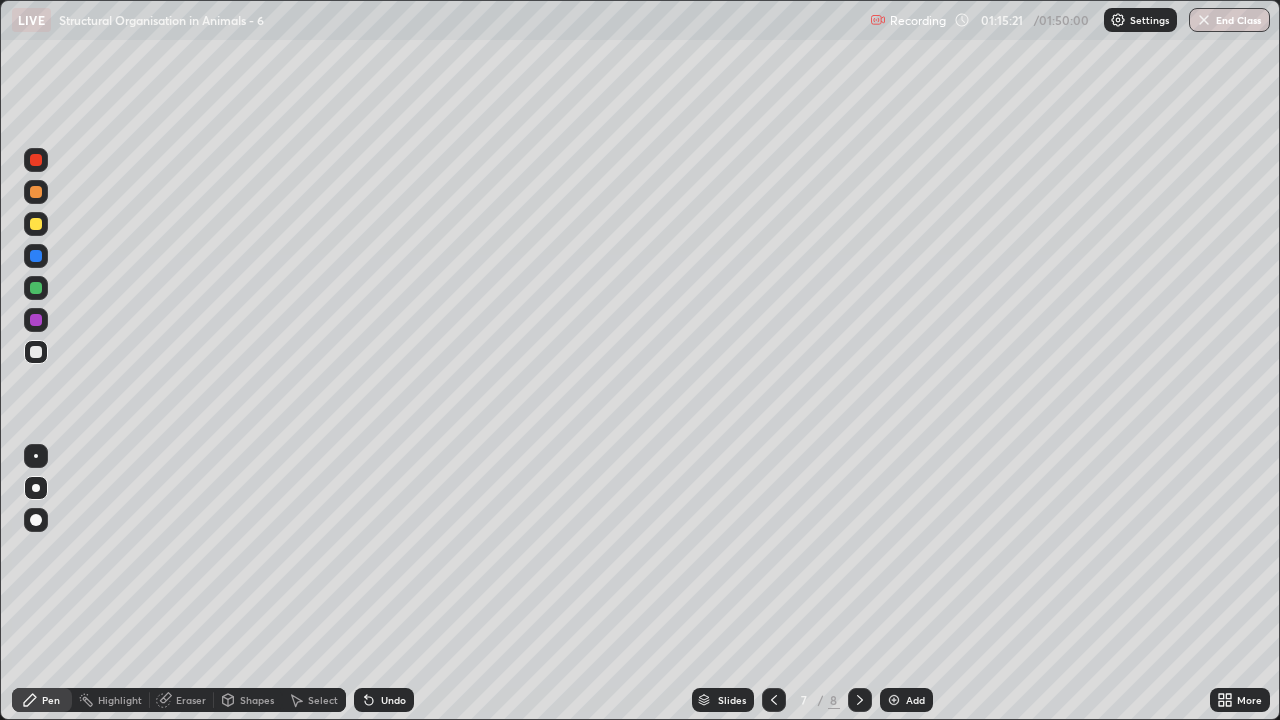 click at bounding box center (36, 352) 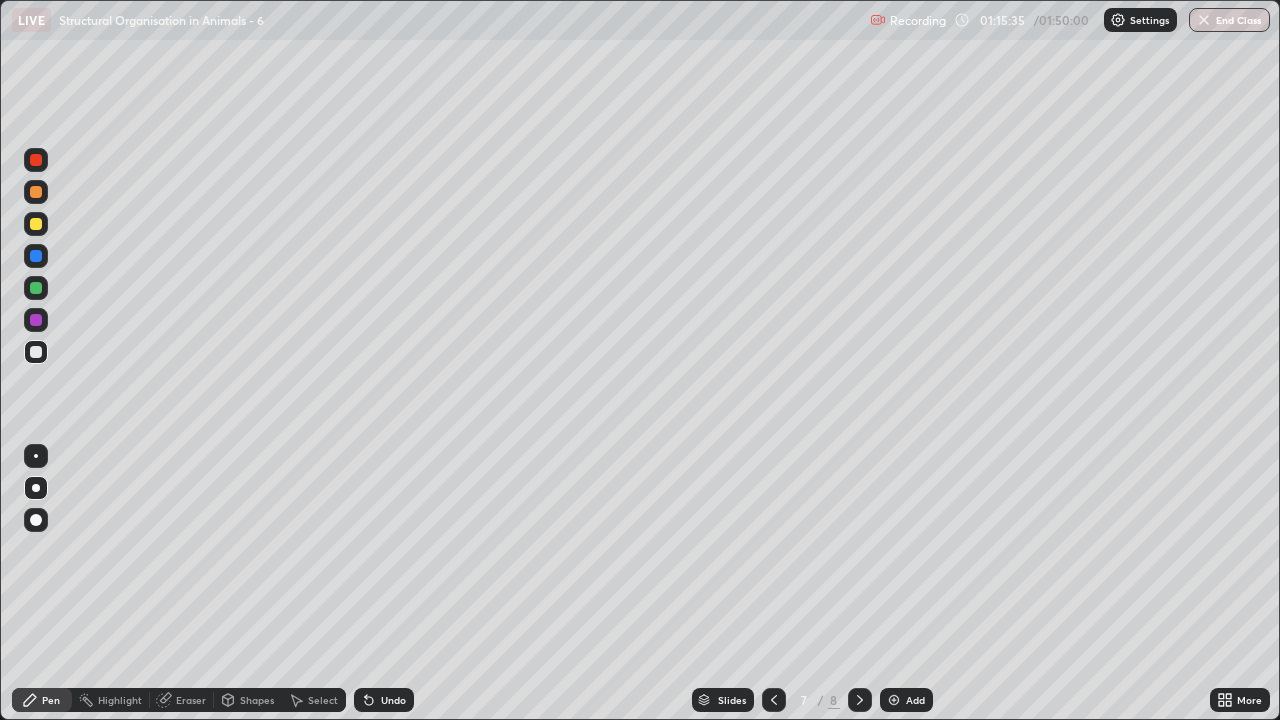 click at bounding box center [36, 224] 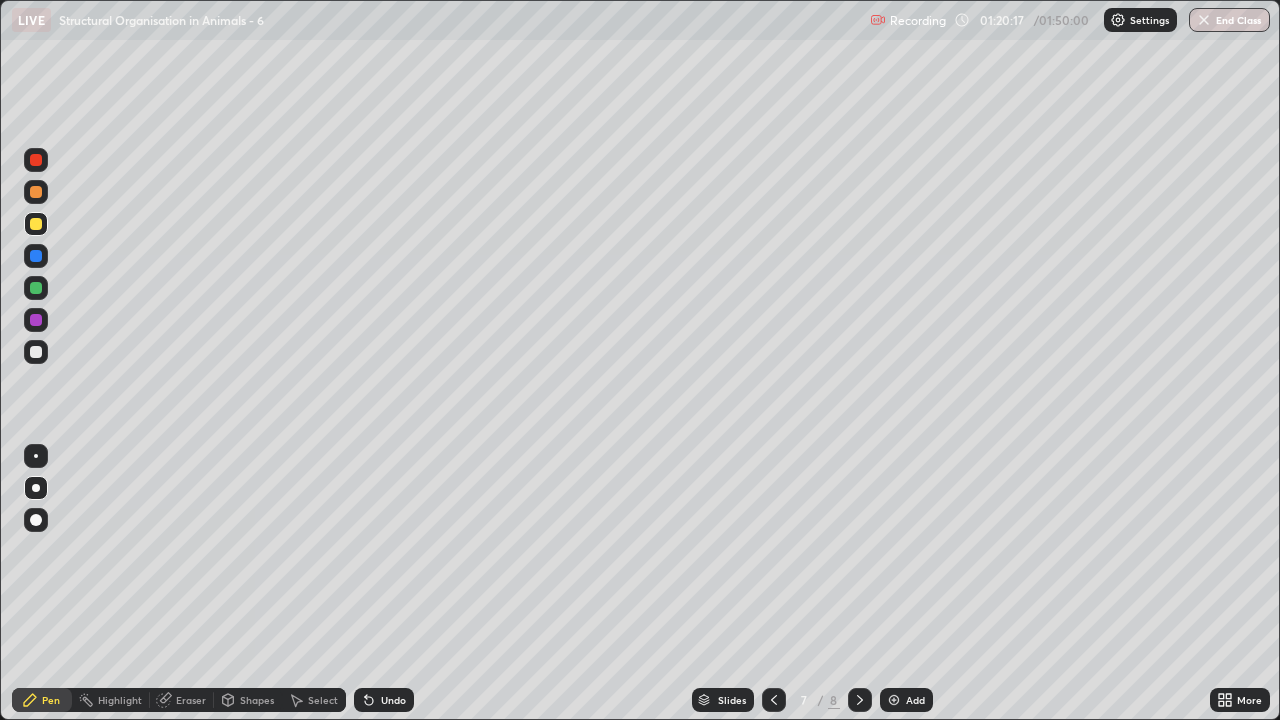 click at bounding box center (36, 320) 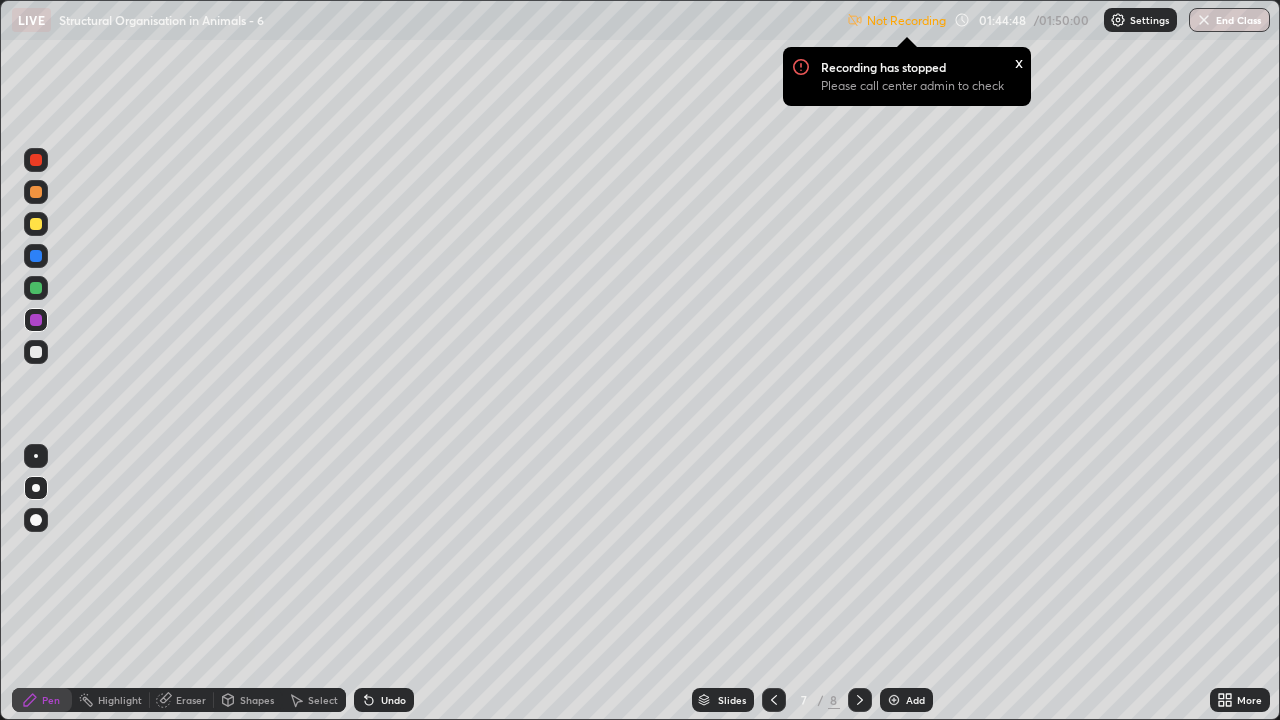 click on "x" at bounding box center [1019, 61] 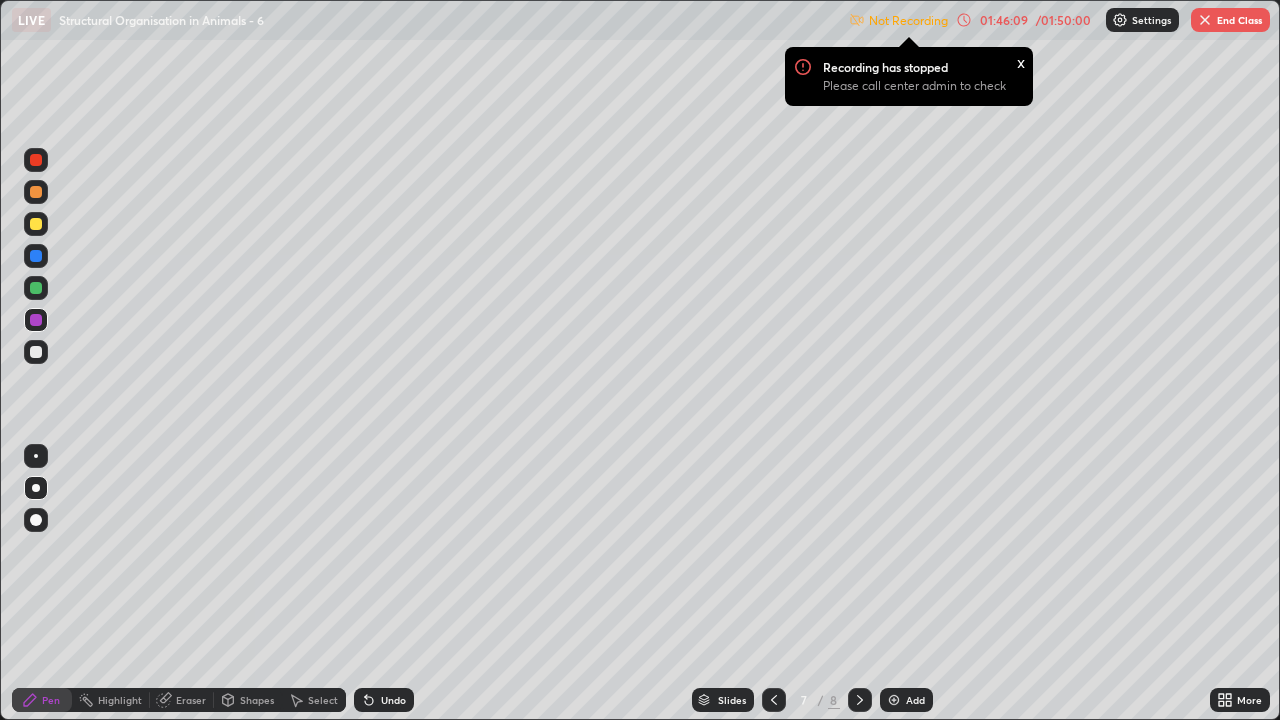 click on "End Class" at bounding box center [1230, 20] 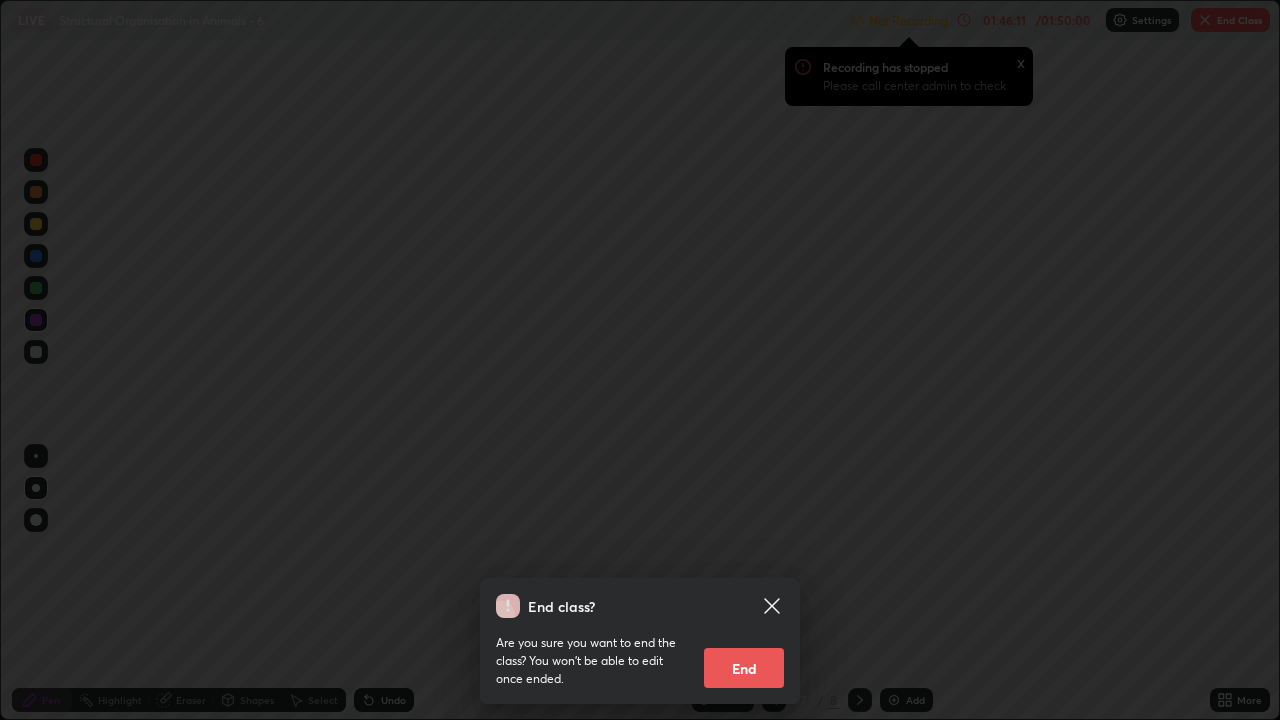 click on "End" at bounding box center [744, 668] 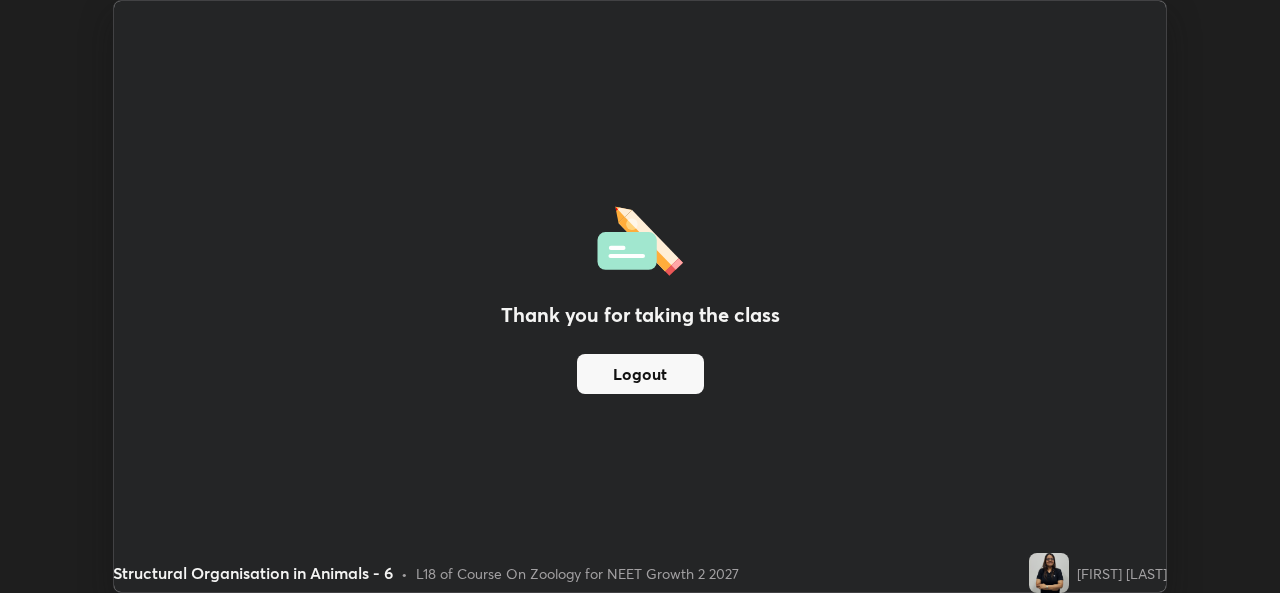 scroll, scrollTop: 593, scrollLeft: 1280, axis: both 